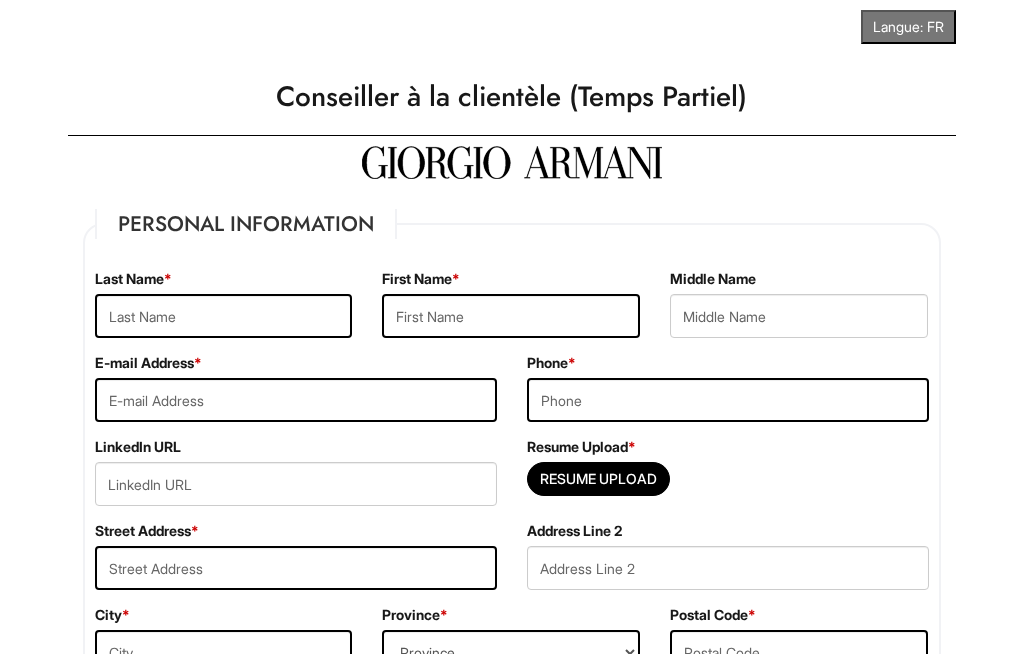 scroll, scrollTop: 0, scrollLeft: 0, axis: both 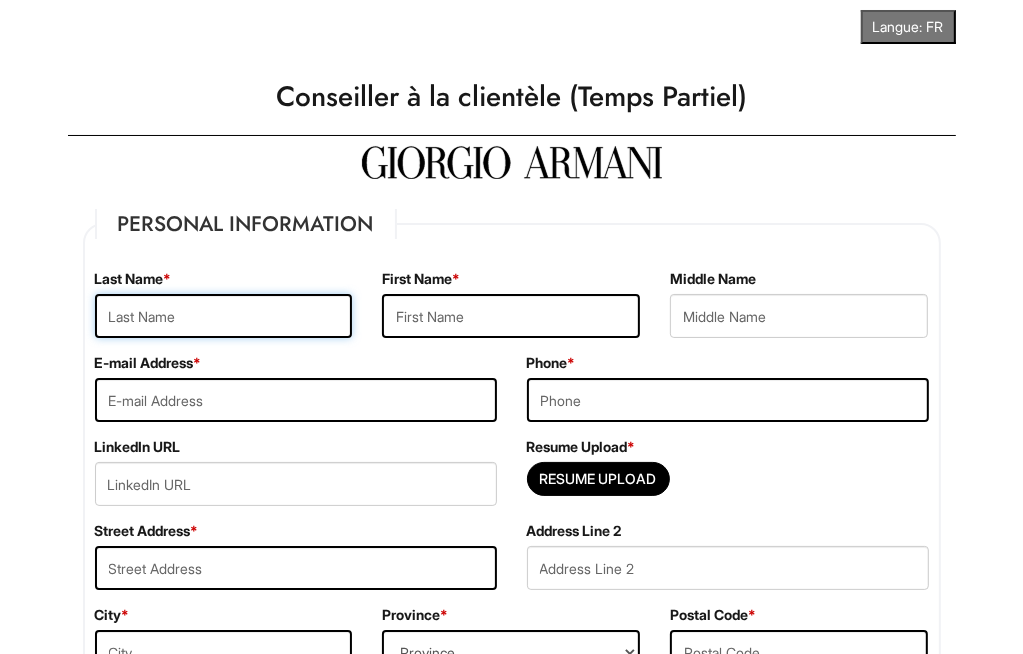 click at bounding box center (224, 316) 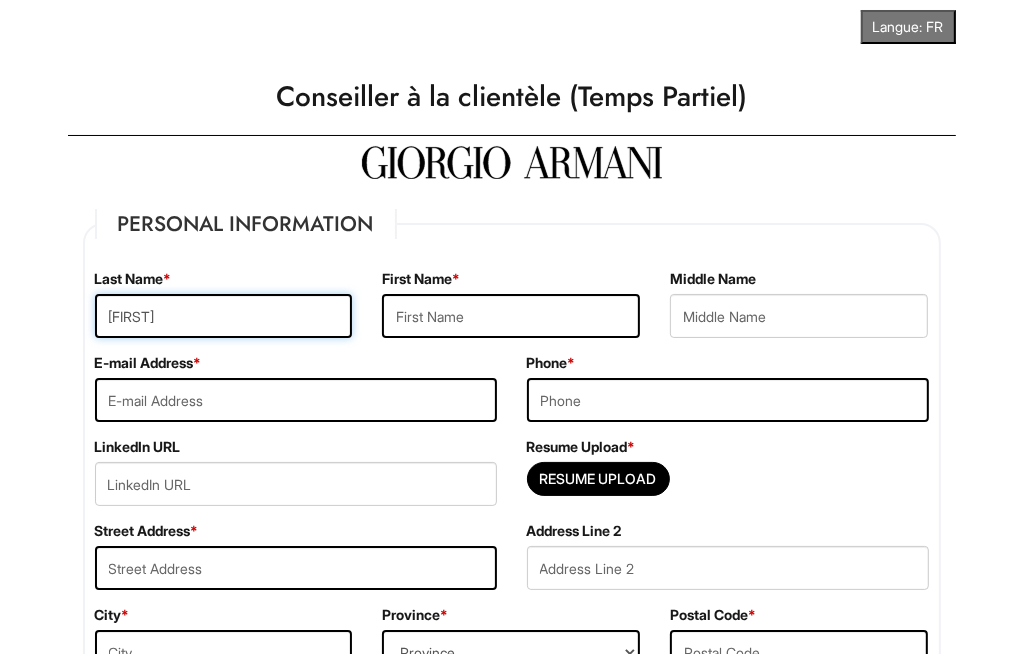 type on "[FIRST]" 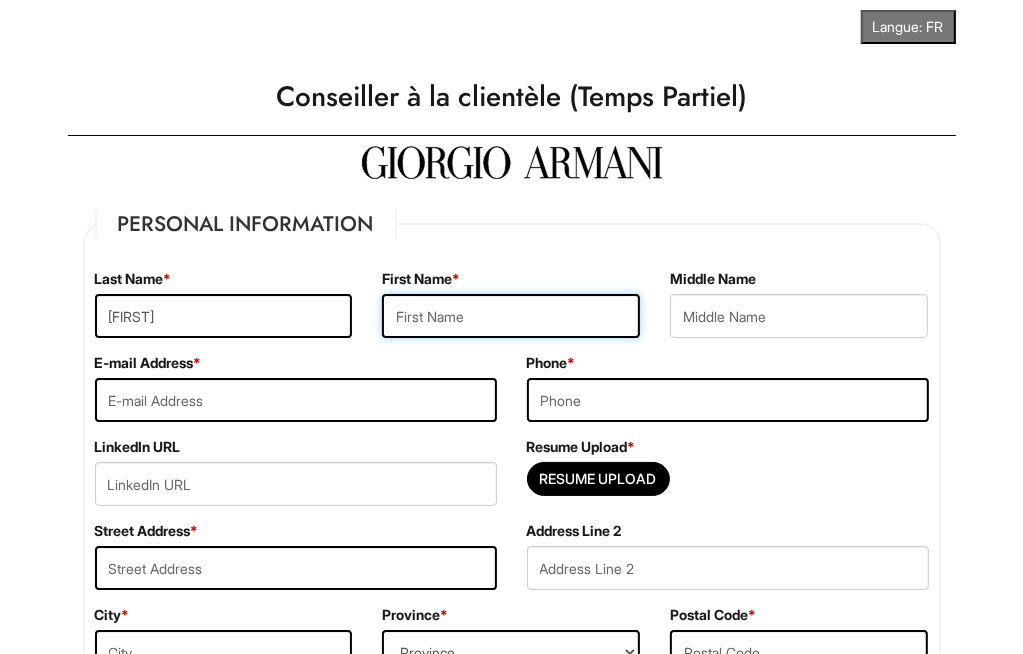 click at bounding box center (511, 316) 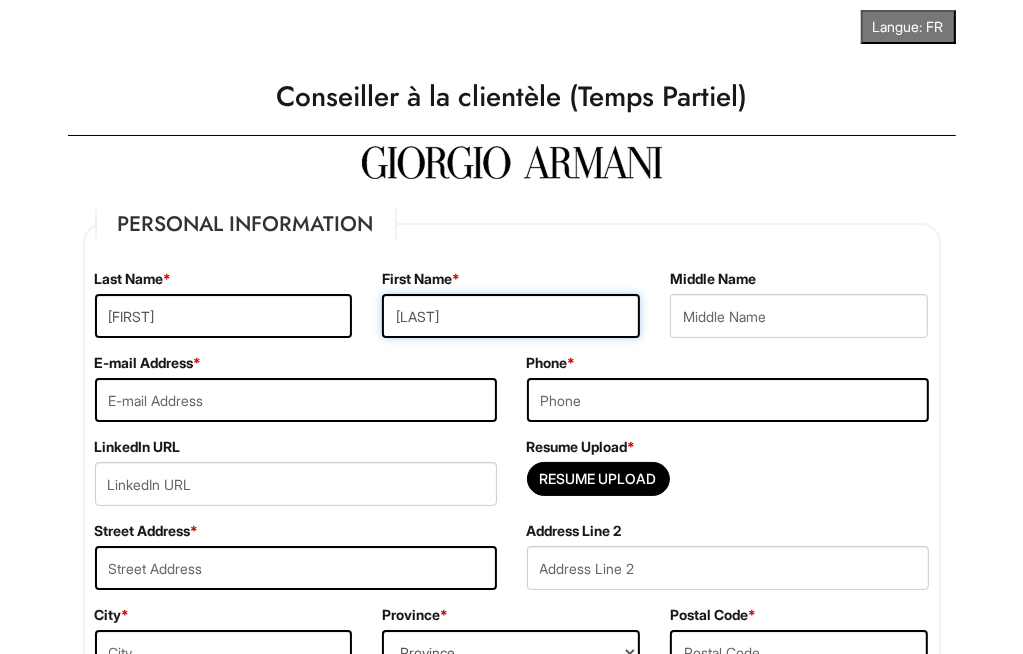 type on "[LAST]" 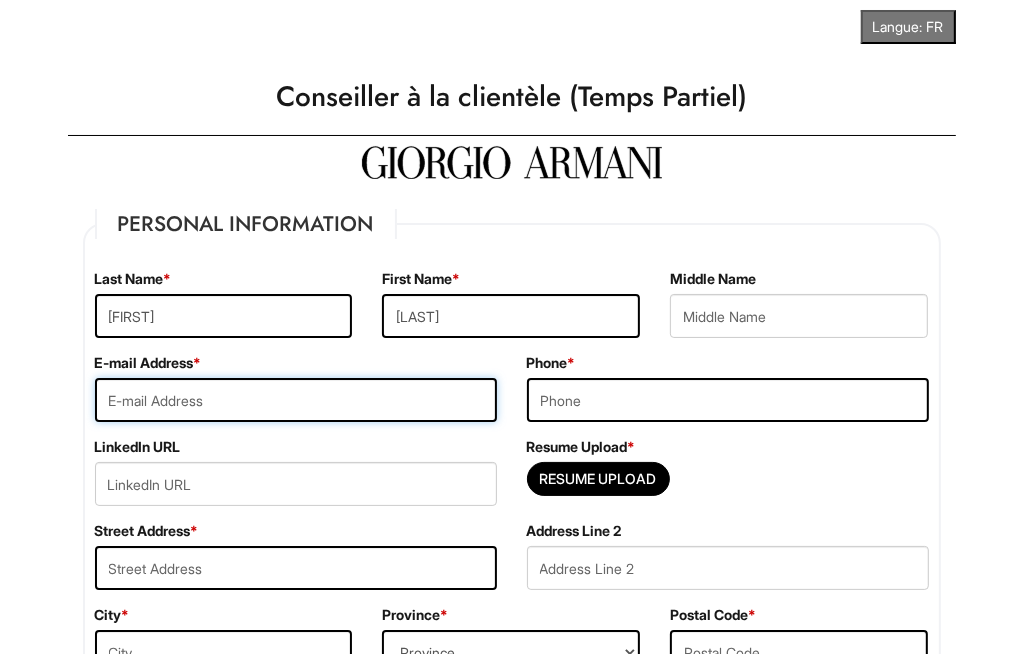 click at bounding box center (296, 400) 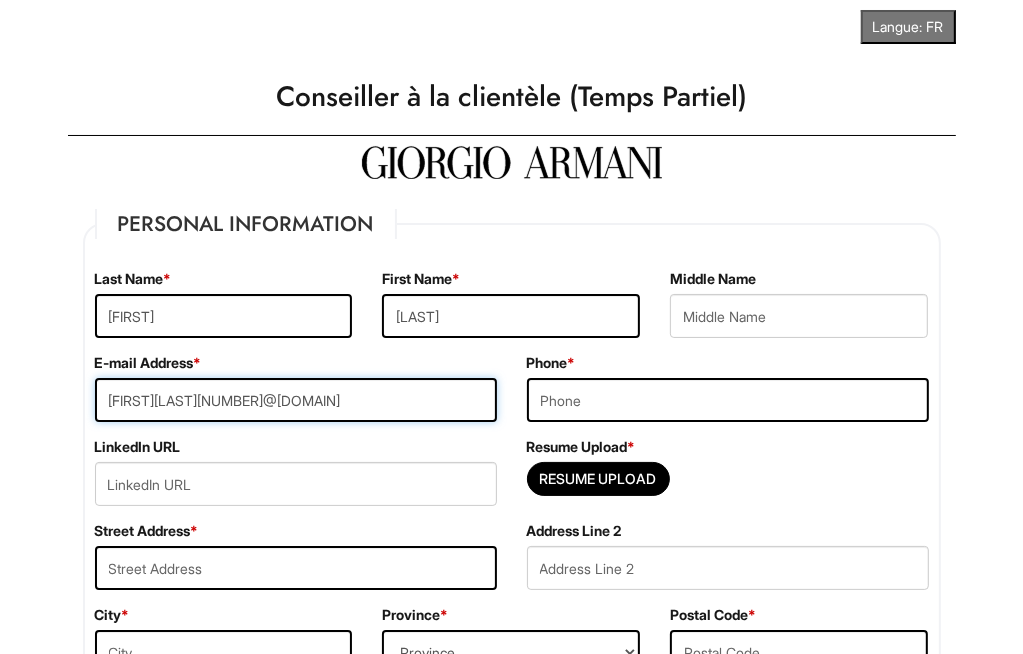 type on "[FIRST][LAST][NUMBER]@[DOMAIN]" 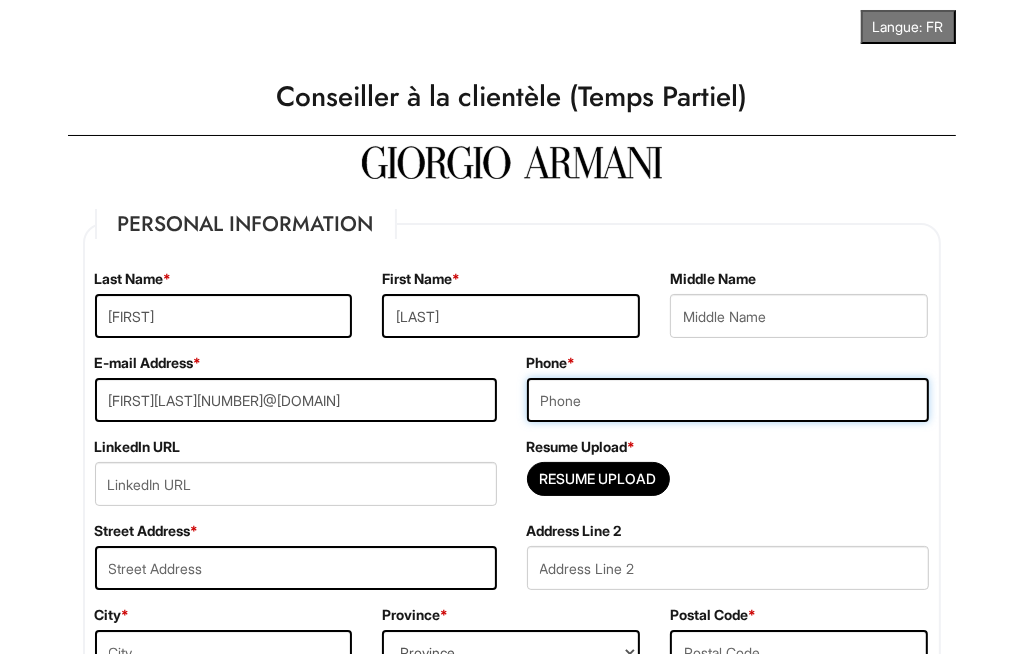 click at bounding box center [728, 400] 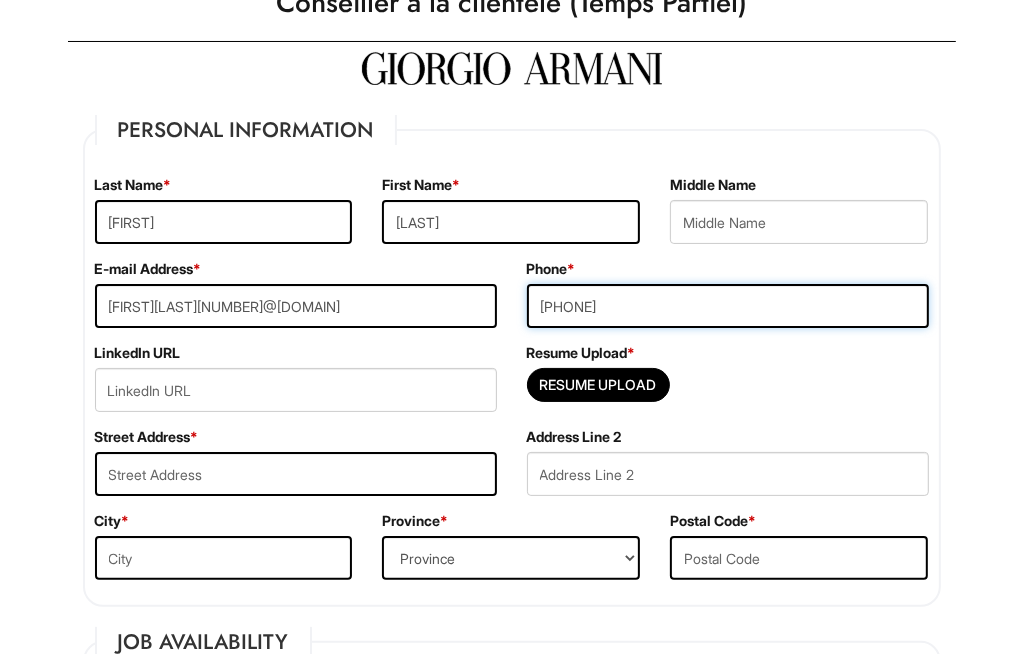 scroll, scrollTop: 100, scrollLeft: 0, axis: vertical 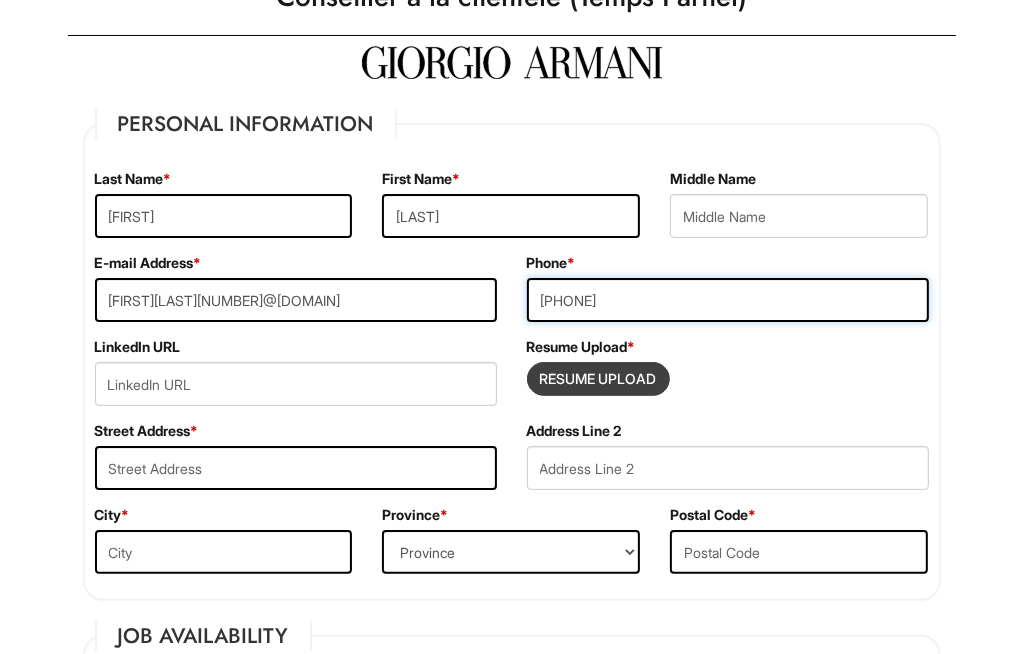 type on "[PHONE]" 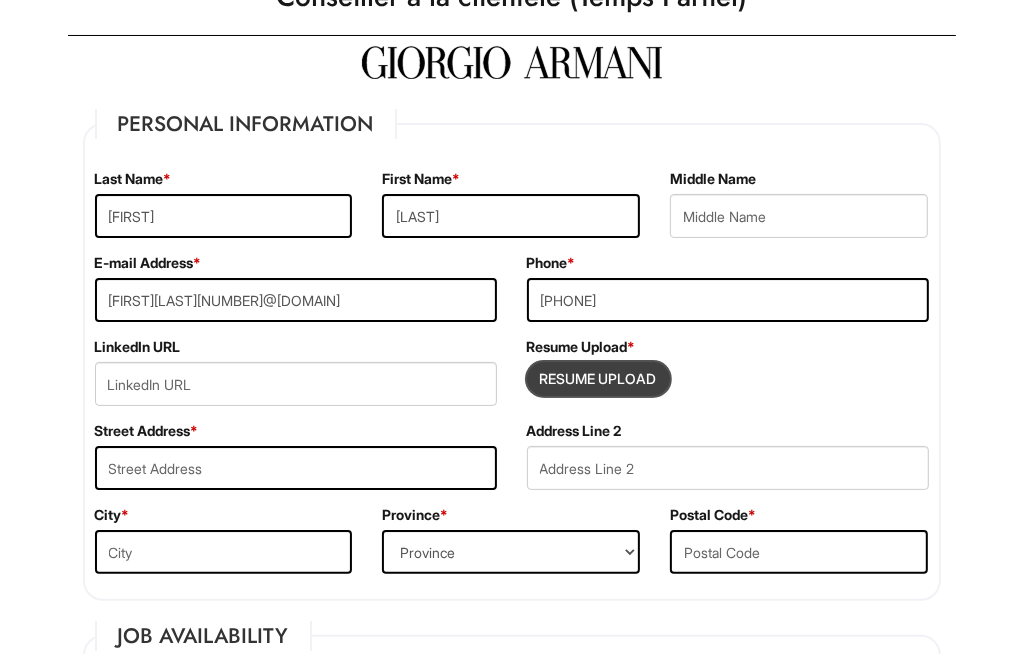 click at bounding box center [598, 379] 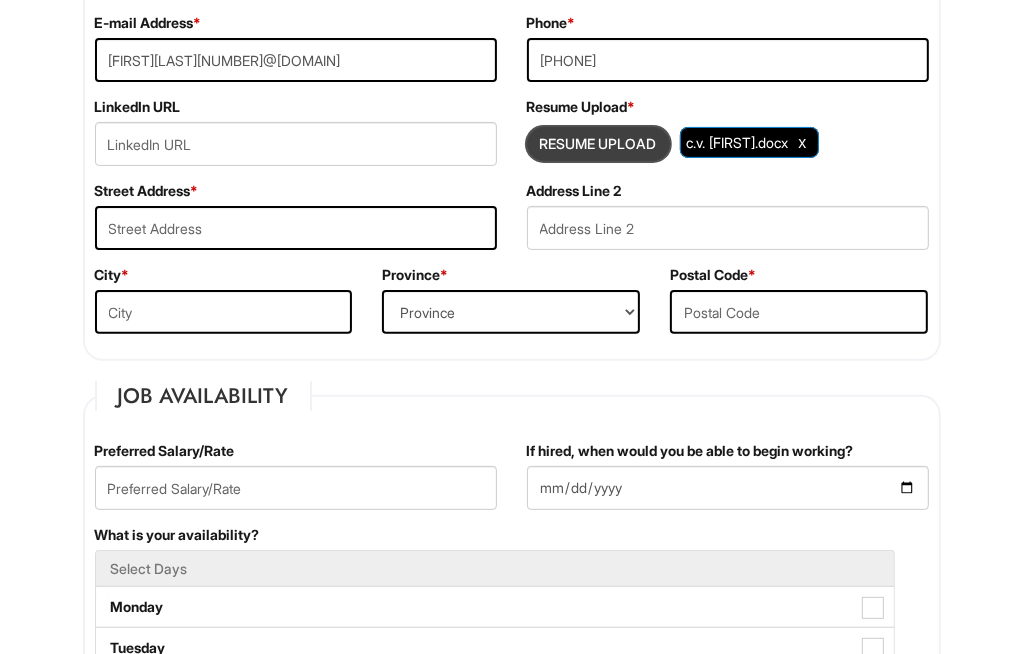 scroll, scrollTop: 355, scrollLeft: 0, axis: vertical 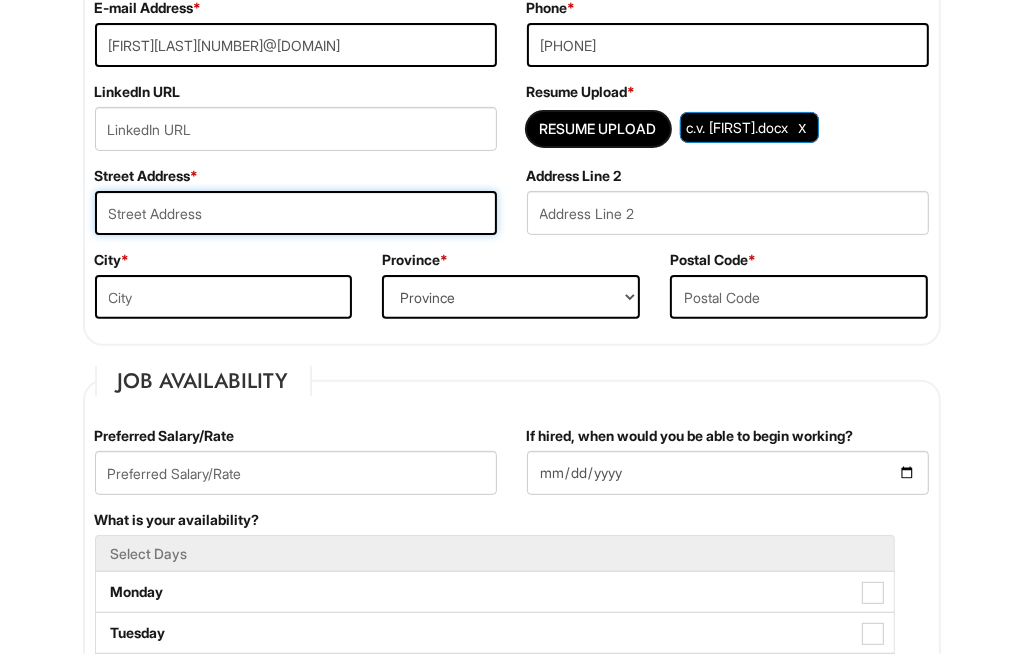 click at bounding box center [296, 213] 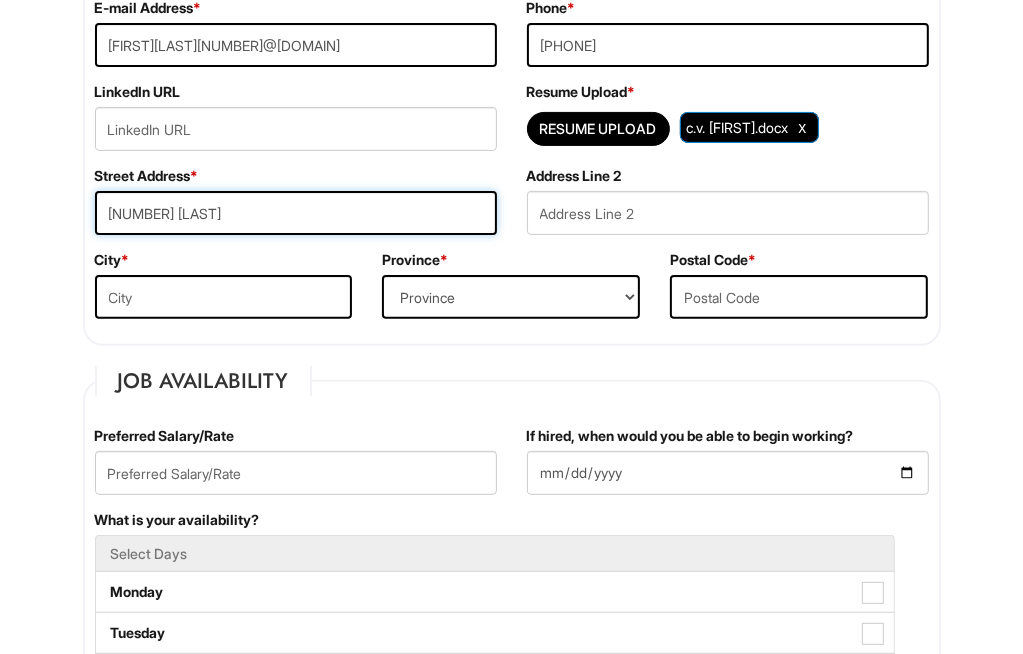 type on "[NUMBER] [LAST]" 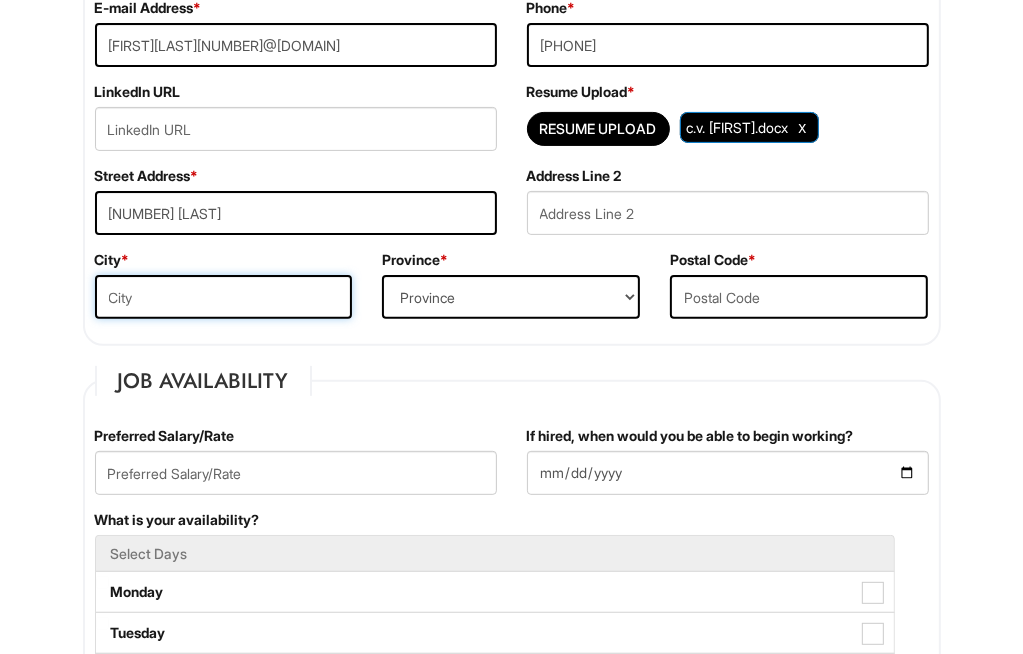 click at bounding box center [224, 297] 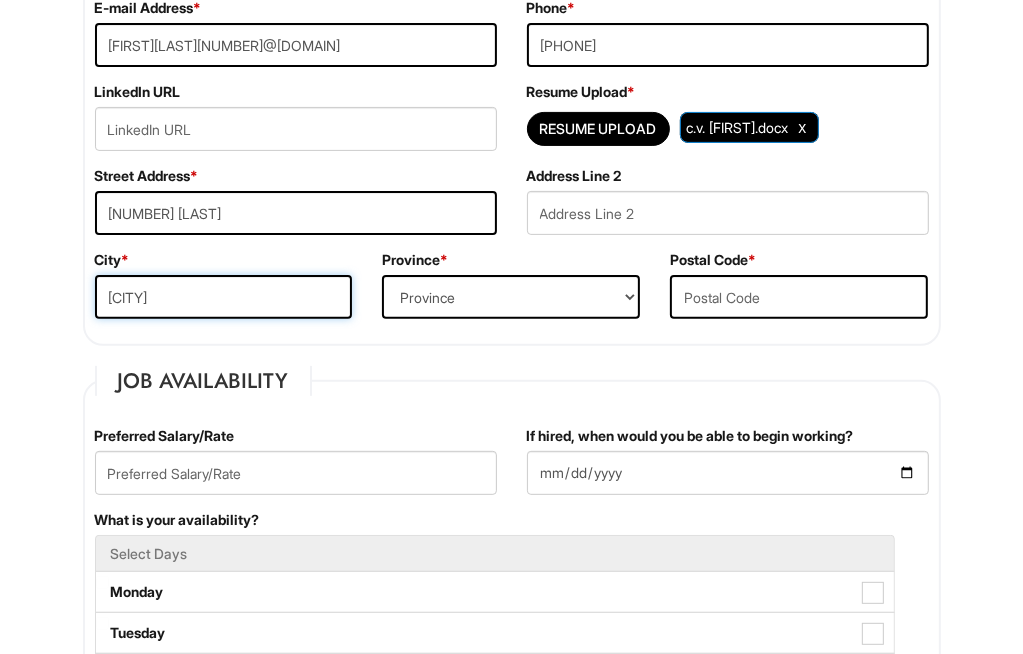 type on "[CITY]" 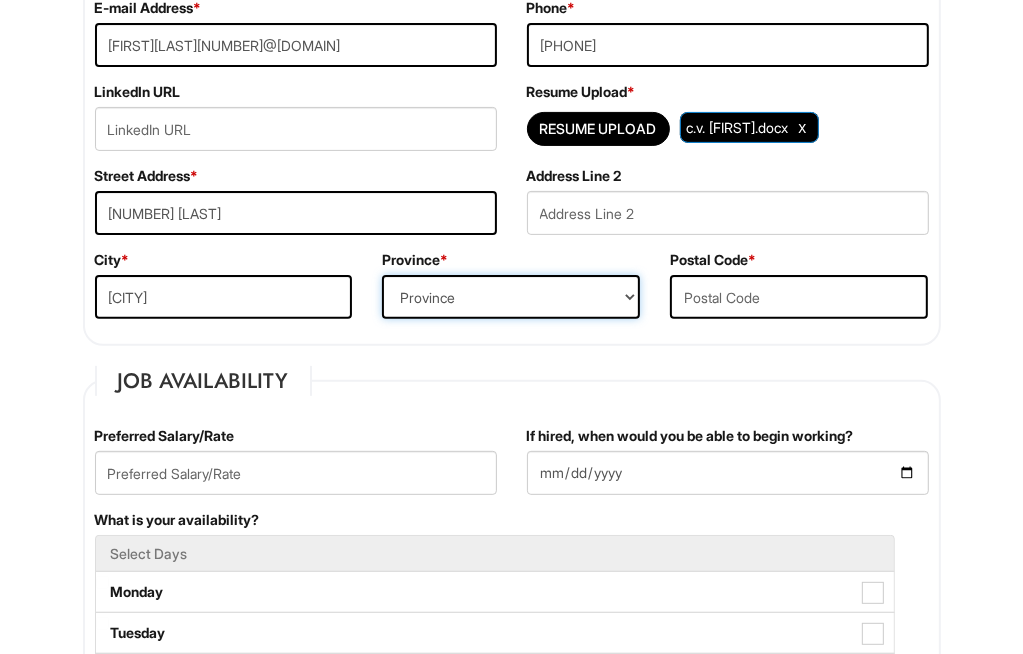 click on "Province ALBERTA BRITISH COLUMBIA MANITOBA NEW BRUNSWICK NEWFOUNDLAND NOVA SCOTIA NORTHWEST TERRITORIES NUNAVUT ONTARIO PRINCE EDWARD ISLAND QUEBEC SASKATCHEWAN YUKON TERRITORY ALABAMA ALASKA ARIZONA ARKANSAS CALIFORNIA COLORADO CONNECTICUT DELAWARE DISTRICT OF COLUMBIA FLORIDA GEORGIA HAWAII IDAHO ILLINOIS INDIANA IOWA KANSAS KENTUCKY LOUISIANA MAINE MARYLAND MASSACHUSETTS MICHIGAN MINNESOTA MISSISSIPPI MISSOURI MONTANA NEBRASKA NEVADA NEW HAMPSHIRE NEW JERSEY NEW MEXICO NEW YORK NORTH CAROLINA NORTH DAKOTA OHIO OKLAHOMA OREGON PENNSYLVANIA RHODE ISLAND SOUTH CAROLINA SOUTH DAKOTA TENNESSEE TEXAS UTAH VERMONT VIRGINIA WASHINGTON WEST VIRGINIA WISCONSIN WYOMING US-AMERICAN SAMOA US-FEDERATED STATES OF MICRONESIA US-GUAM US-MARSHALL ISLANDS US-NORTHERN MARIANA ISLANDS US-PALAU US-PUERTO RICO" at bounding box center [511, 297] 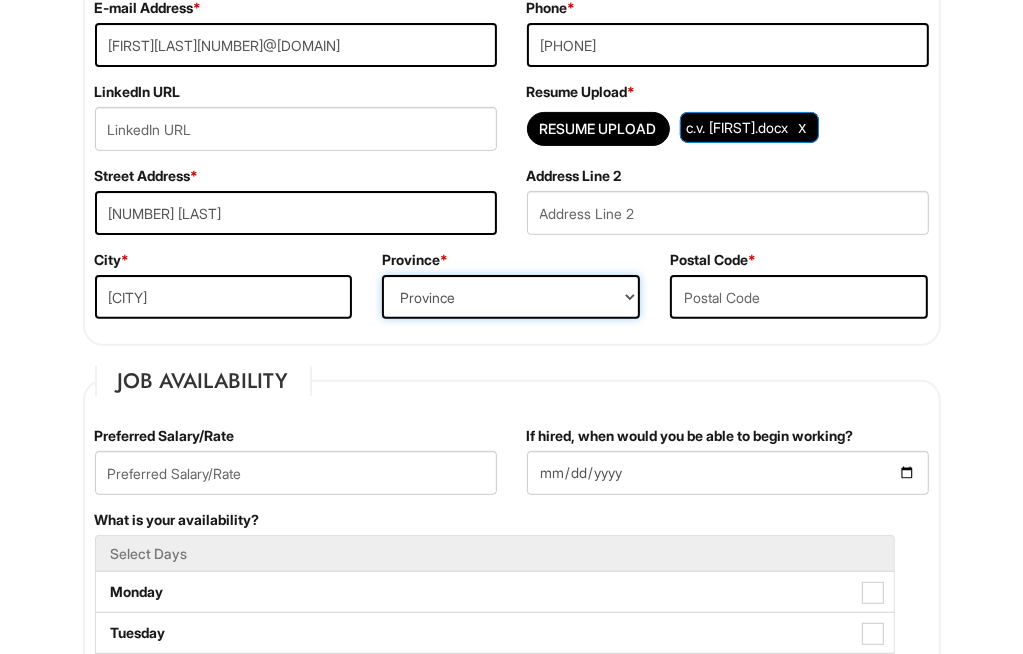select on "[STATE]" 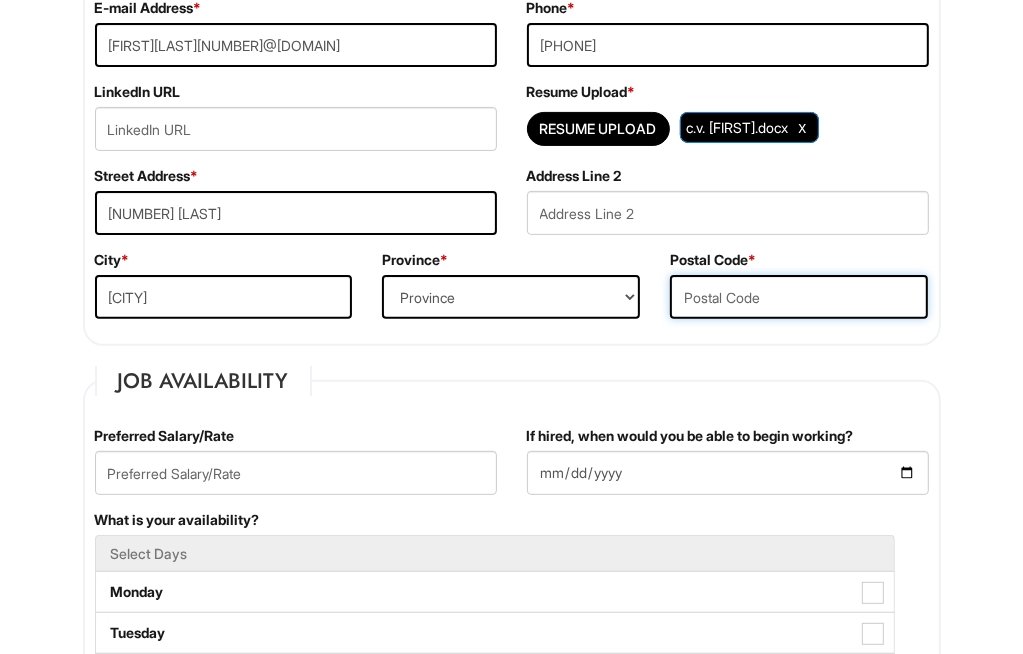drag, startPoint x: 756, startPoint y: 282, endPoint x: 674, endPoint y: 311, distance: 86.977005 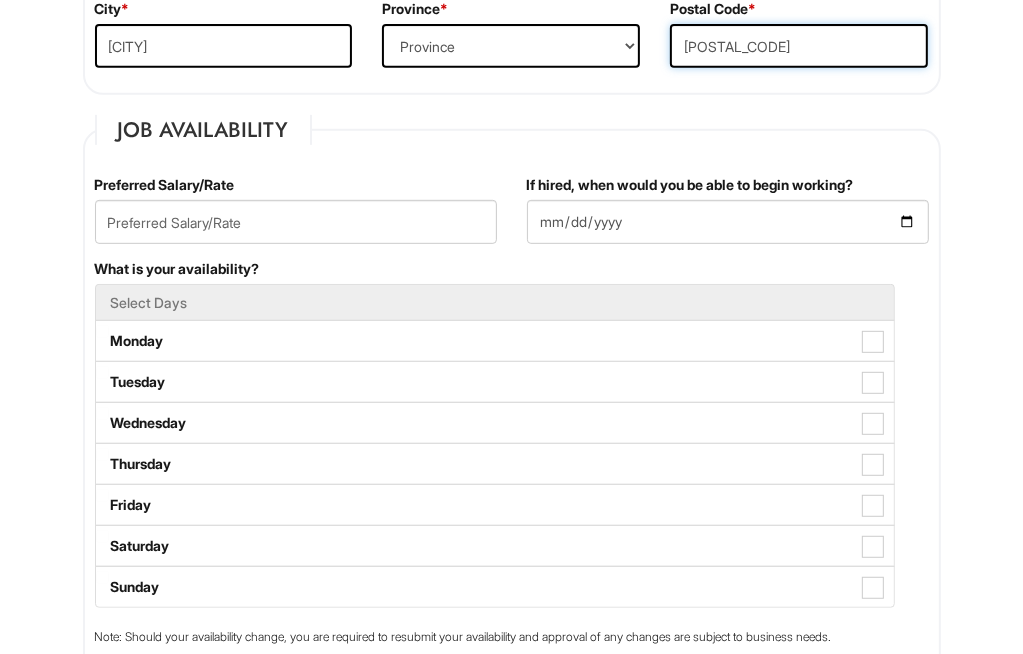 scroll, scrollTop: 624, scrollLeft: 0, axis: vertical 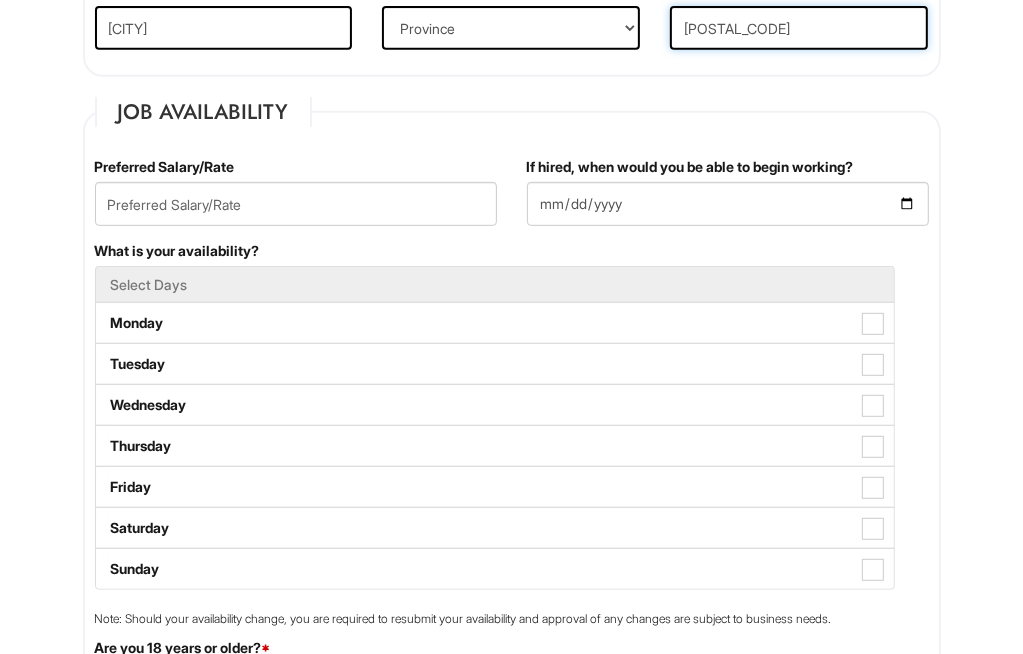type on "[POSTAL_CODE]" 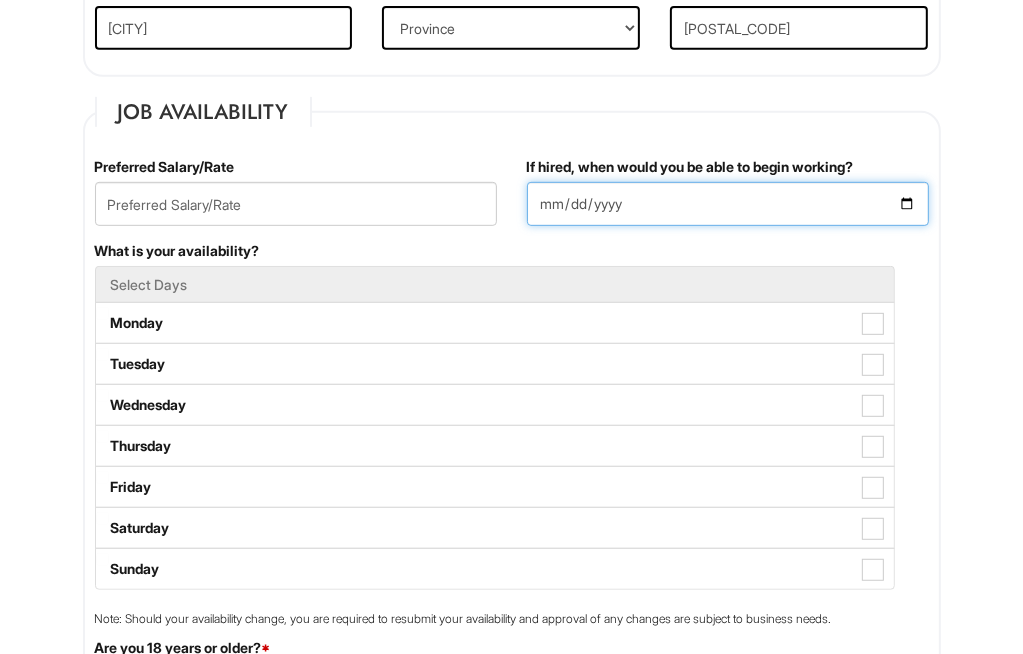 click on "If hired, when would you be able to begin working?" at bounding box center [728, 204] 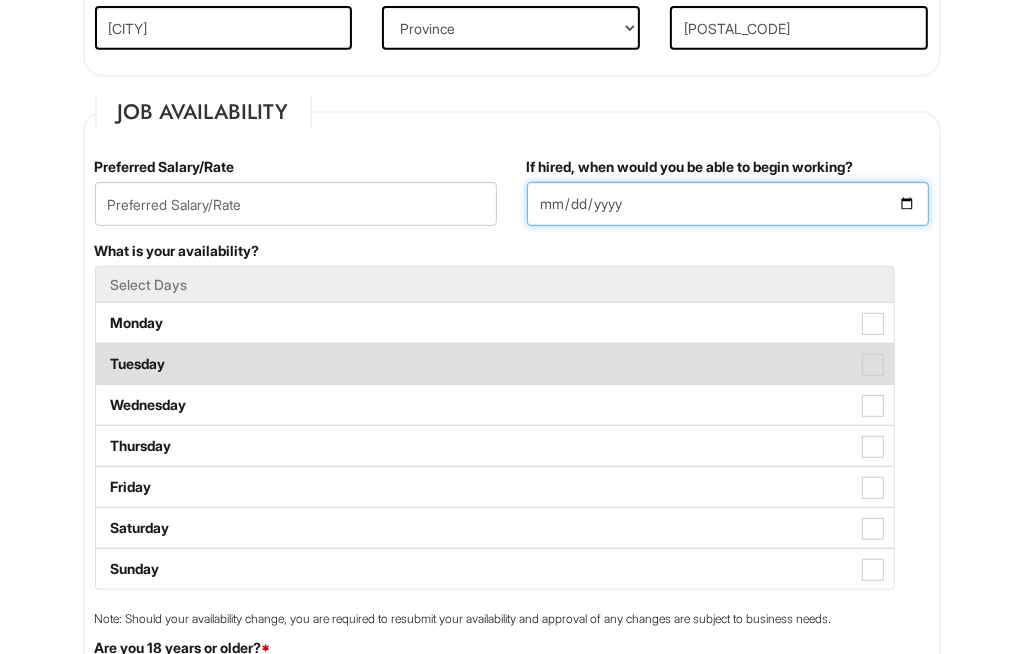 type on "[DATE]" 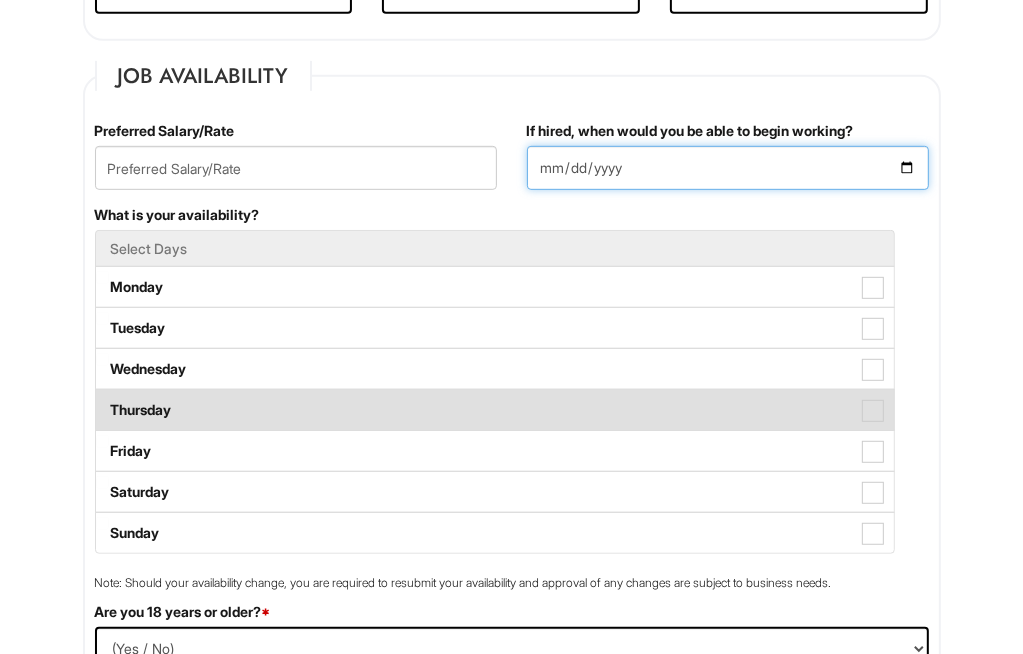 scroll, scrollTop: 663, scrollLeft: 0, axis: vertical 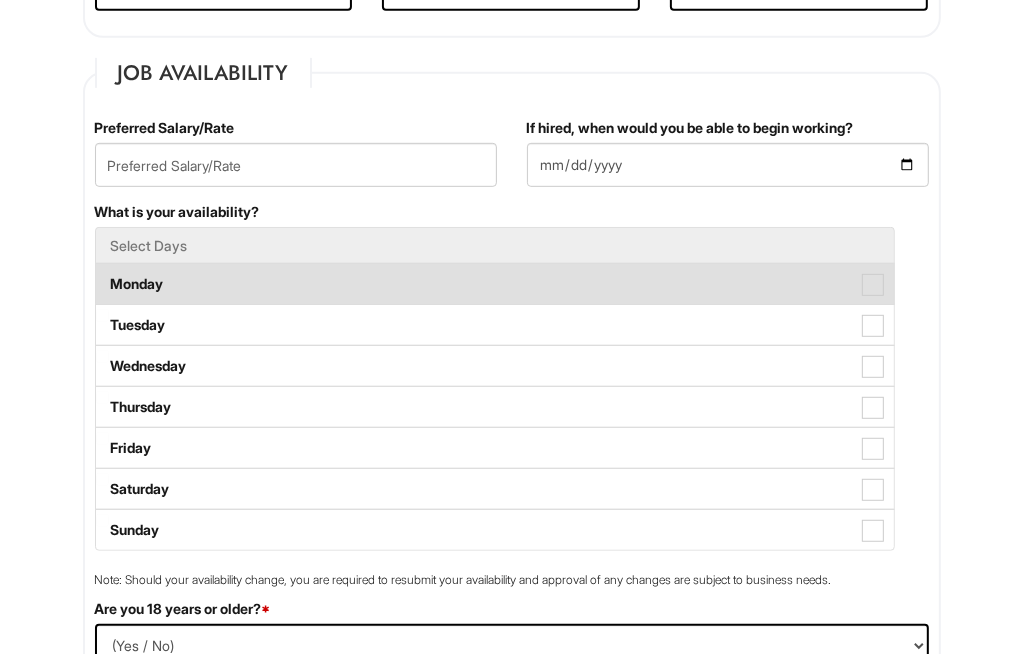 click at bounding box center [873, 285] 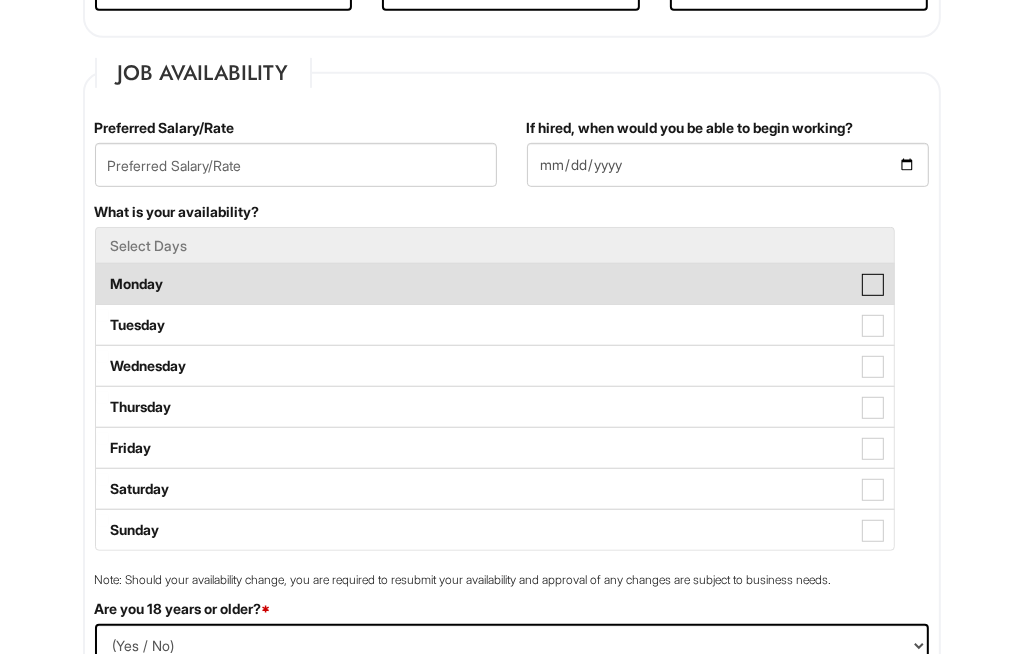 click on "Monday" at bounding box center (102, 274) 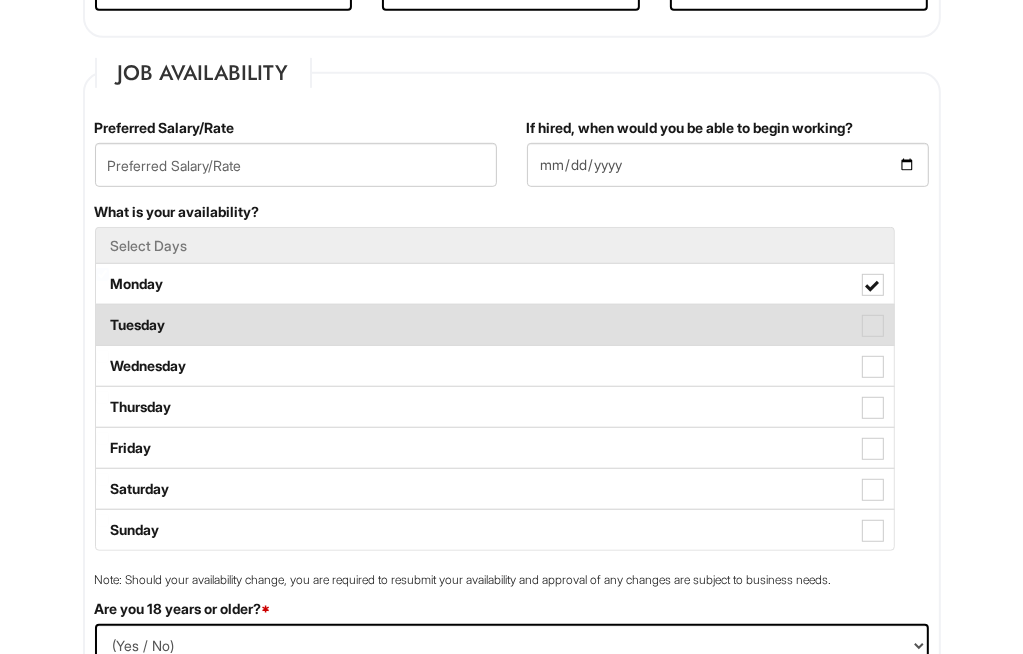 click at bounding box center [873, 326] 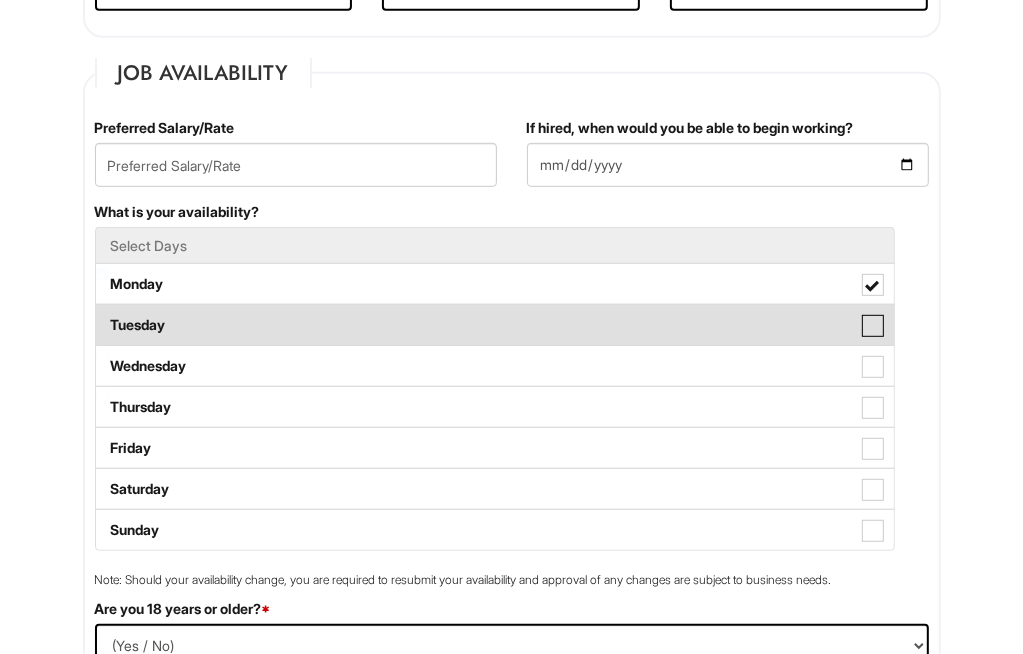 click on "Tuesday" at bounding box center (102, 315) 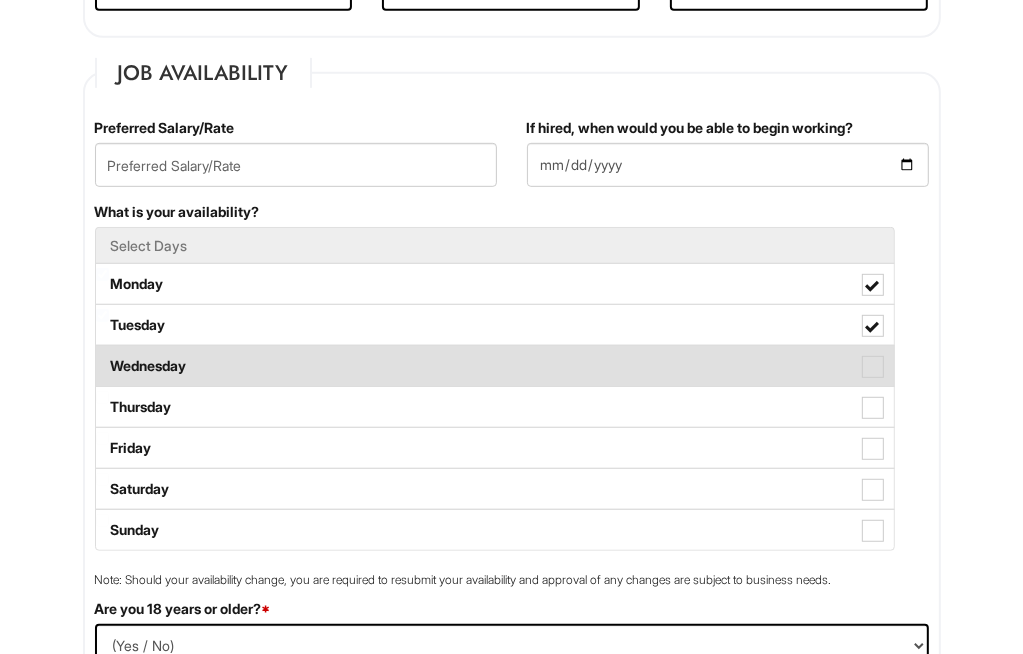 click at bounding box center [873, 367] 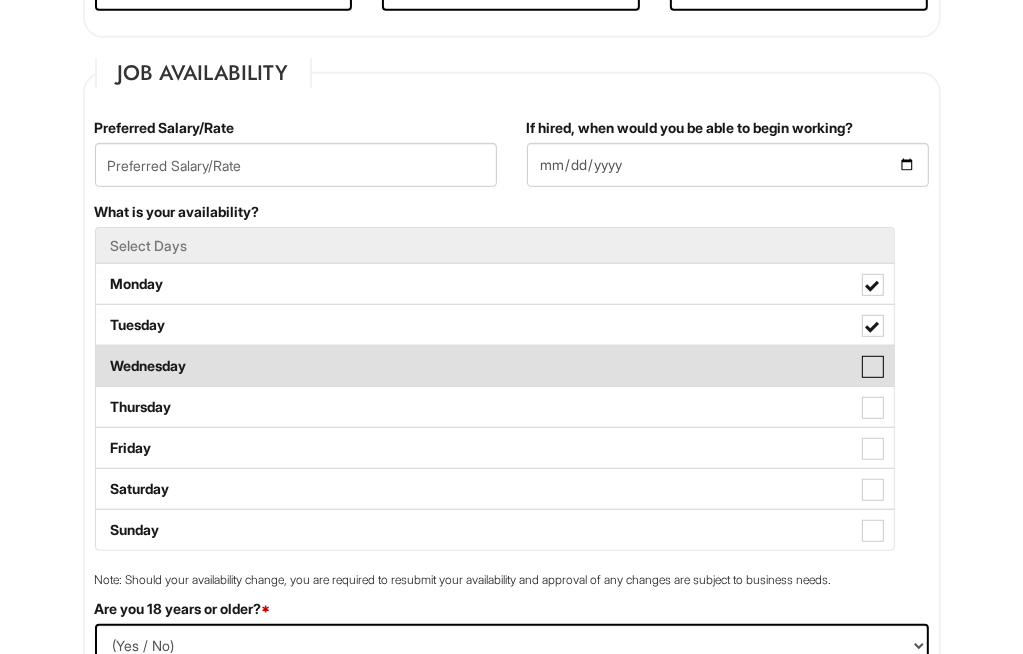 click on "Wednesday" at bounding box center [102, 356] 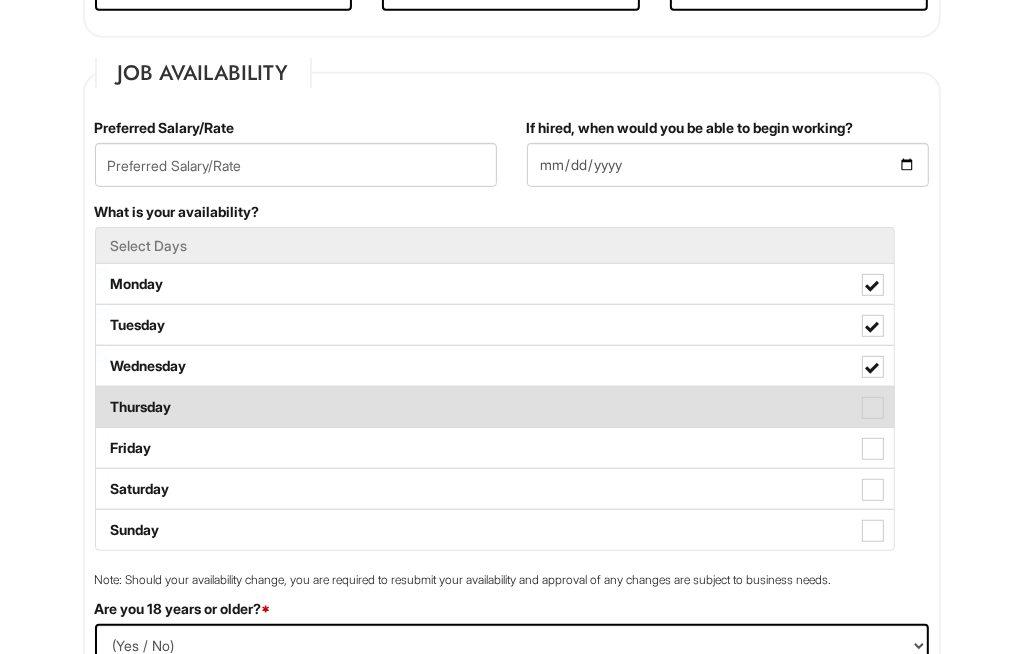 click at bounding box center (873, 408) 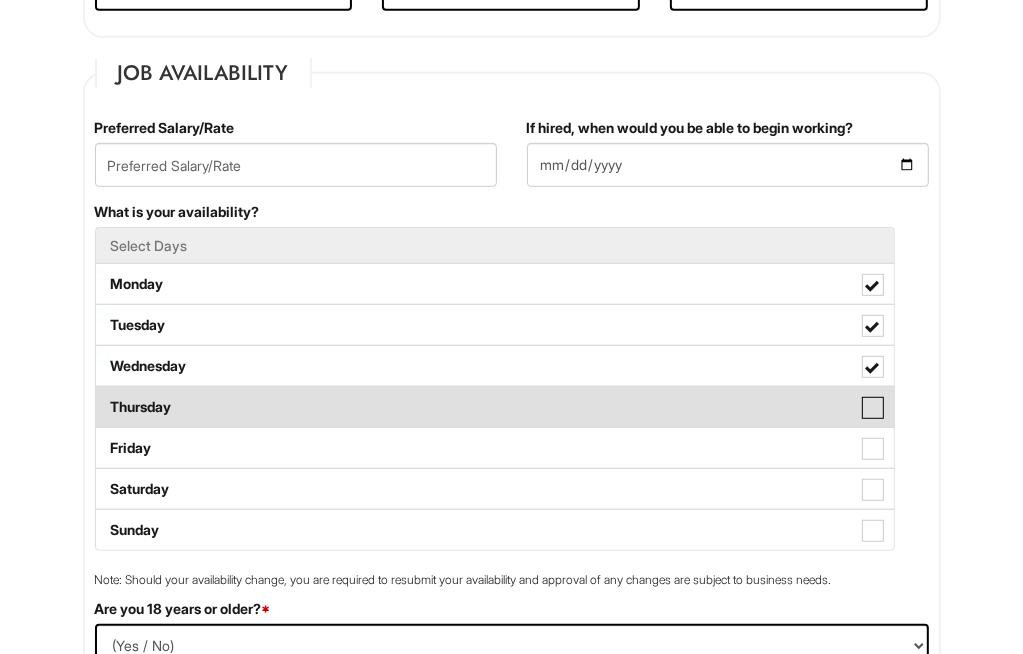 click on "Thursday" at bounding box center [102, 397] 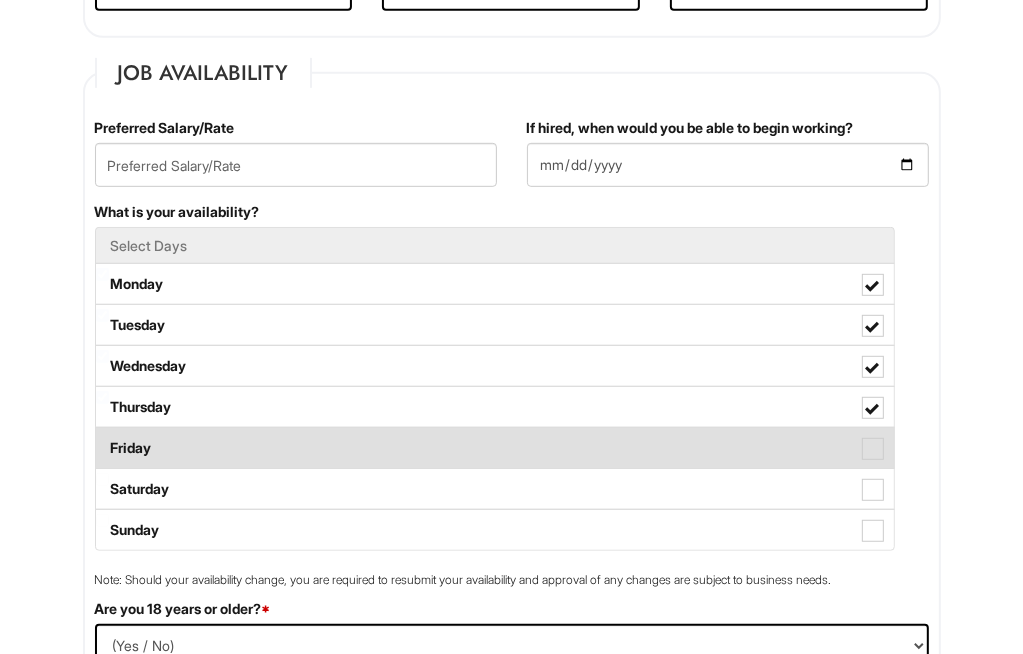 click at bounding box center [873, 449] 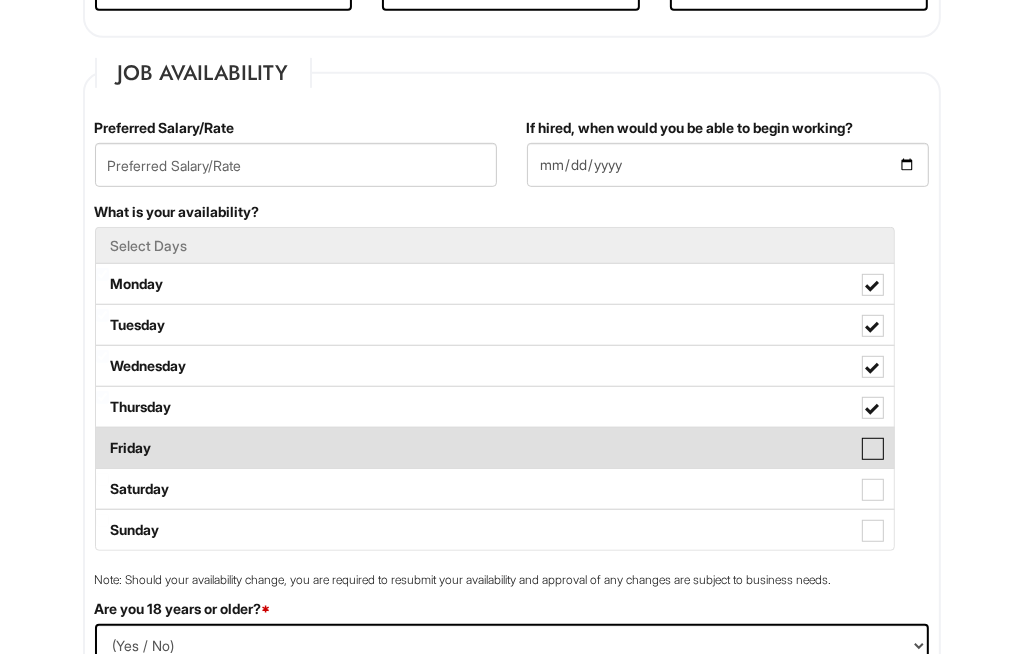 click on "Friday" at bounding box center [102, 438] 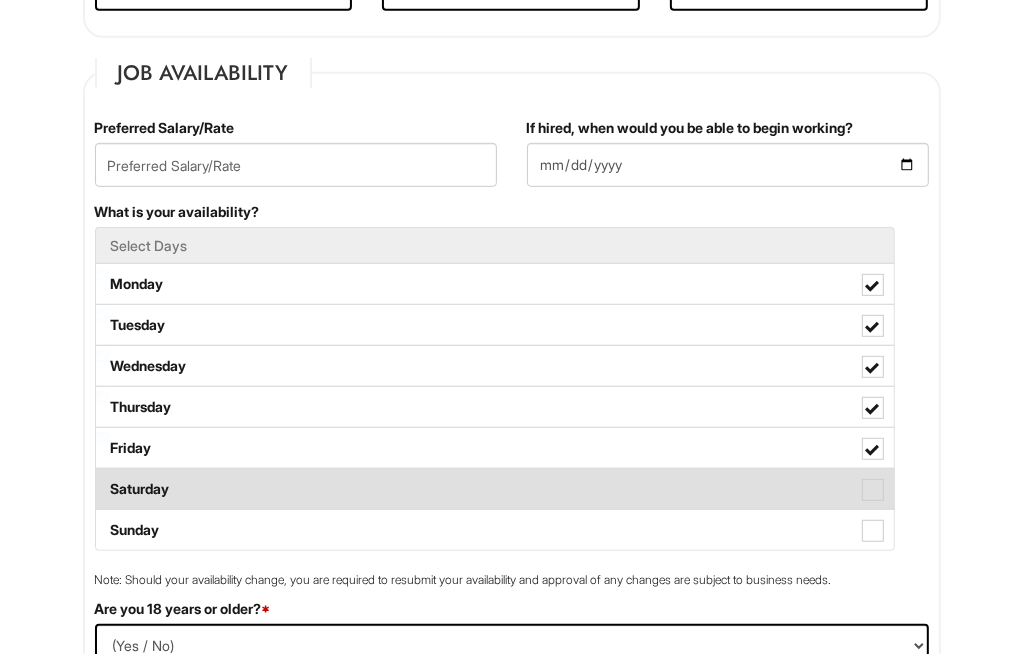 click at bounding box center [873, 490] 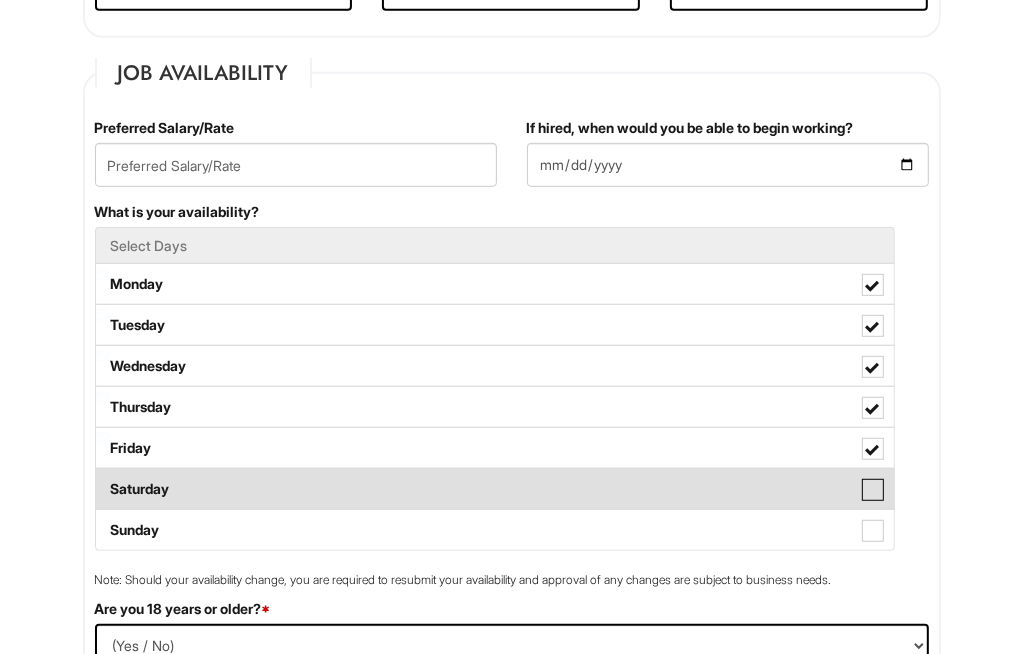 click on "Saturday" at bounding box center [102, 479] 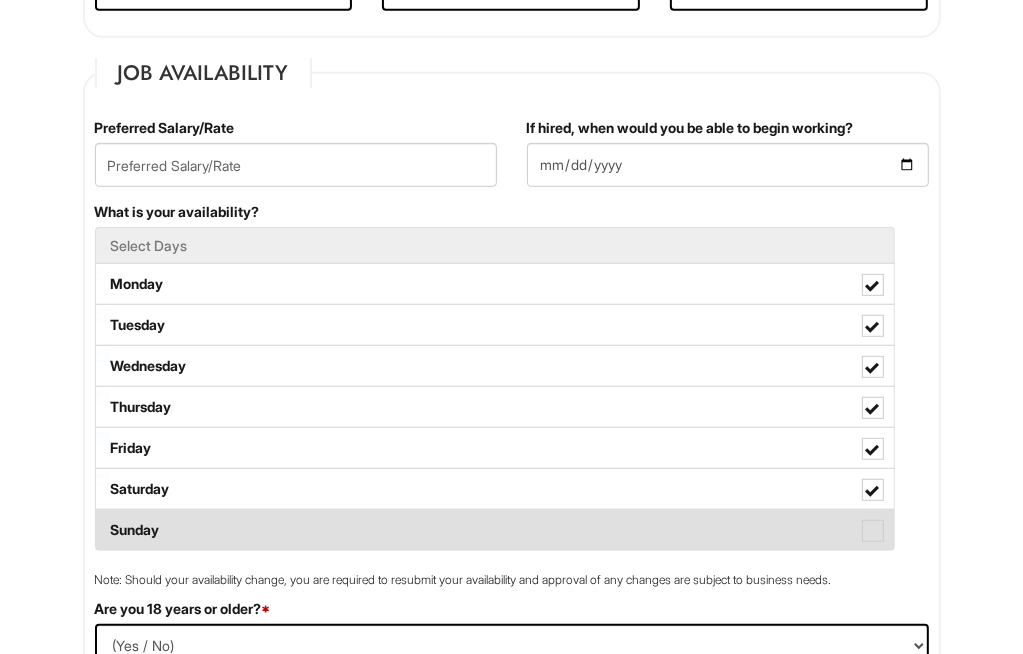 click at bounding box center [873, 531] 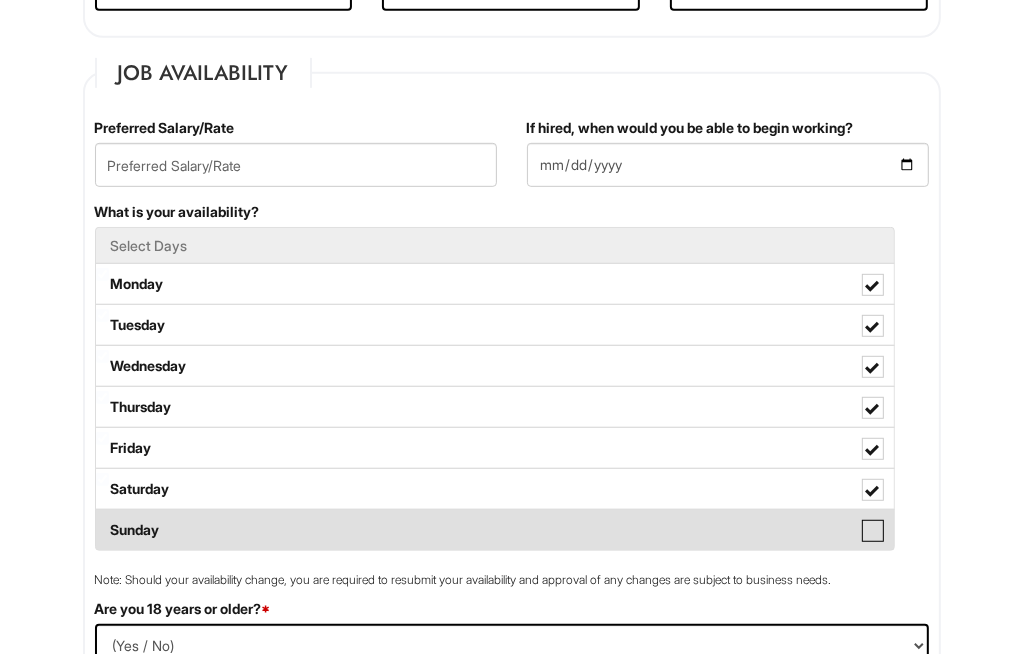 click on "Sunday" at bounding box center (102, 520) 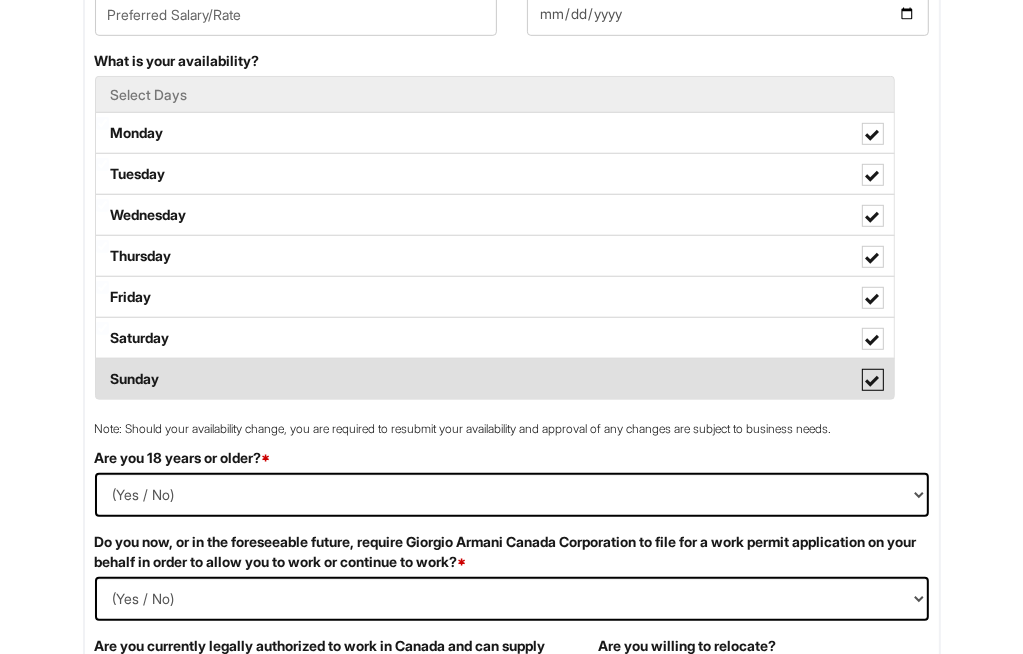 scroll, scrollTop: 824, scrollLeft: 0, axis: vertical 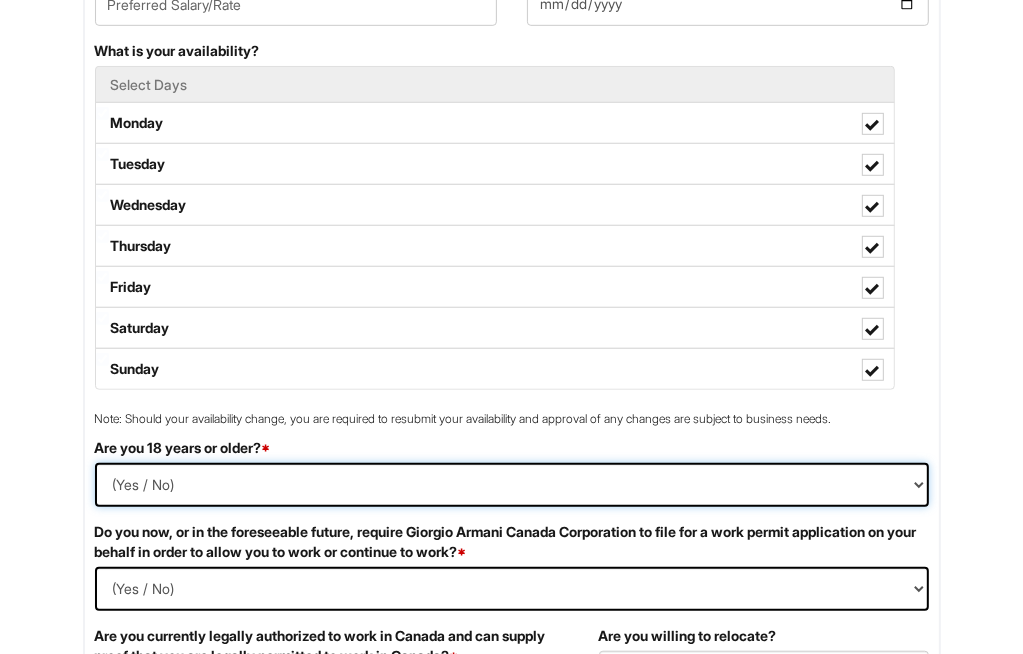 click on "(Yes / No) Yes No" at bounding box center [512, 485] 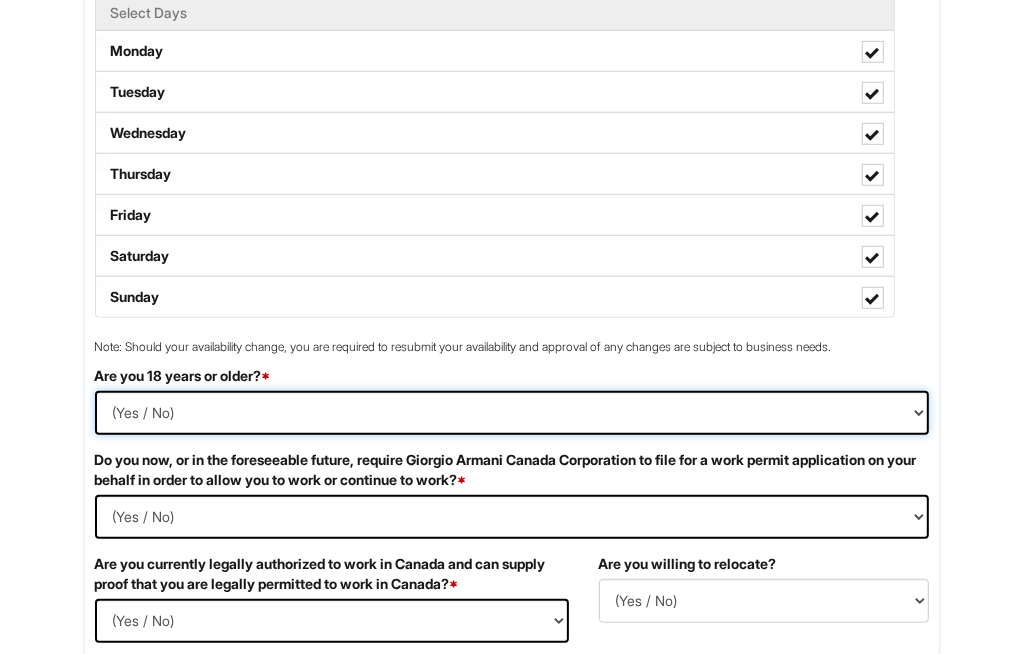 scroll, scrollTop: 900, scrollLeft: 0, axis: vertical 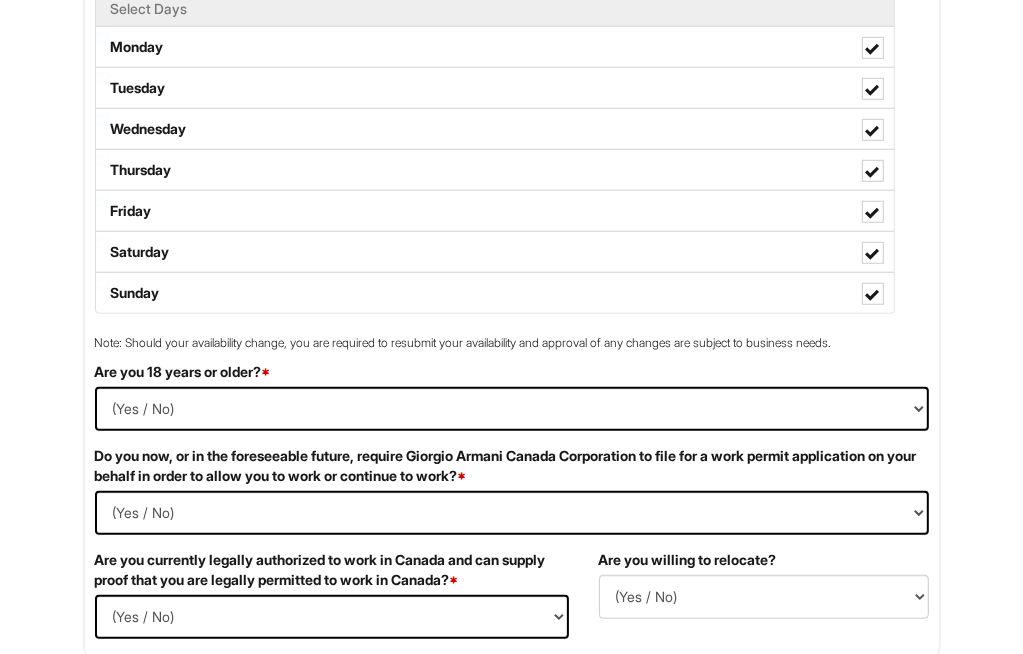 click on "Do you now, or in the foreseeable future, require Giorgio Armani Canada Corporation to file for a work permit application on your behalf in order to allow you to work or continue to work? *   (Yes / No) Yes No" at bounding box center (512, 498) 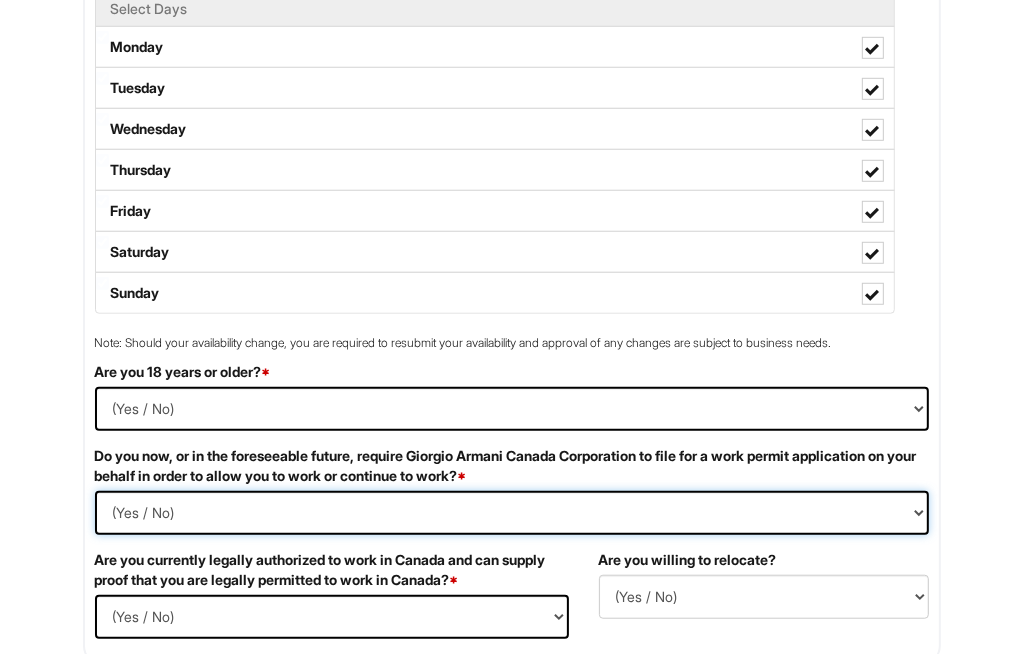 click on "(Yes / No) Yes No" at bounding box center [512, 513] 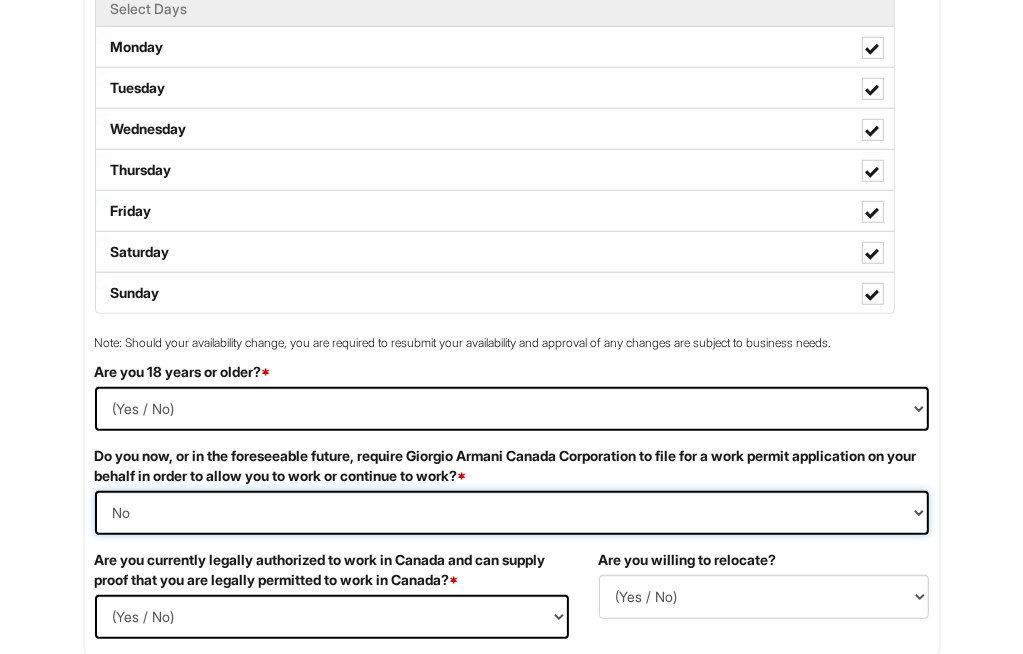 click on "(Yes / No) Yes No" at bounding box center (512, 513) 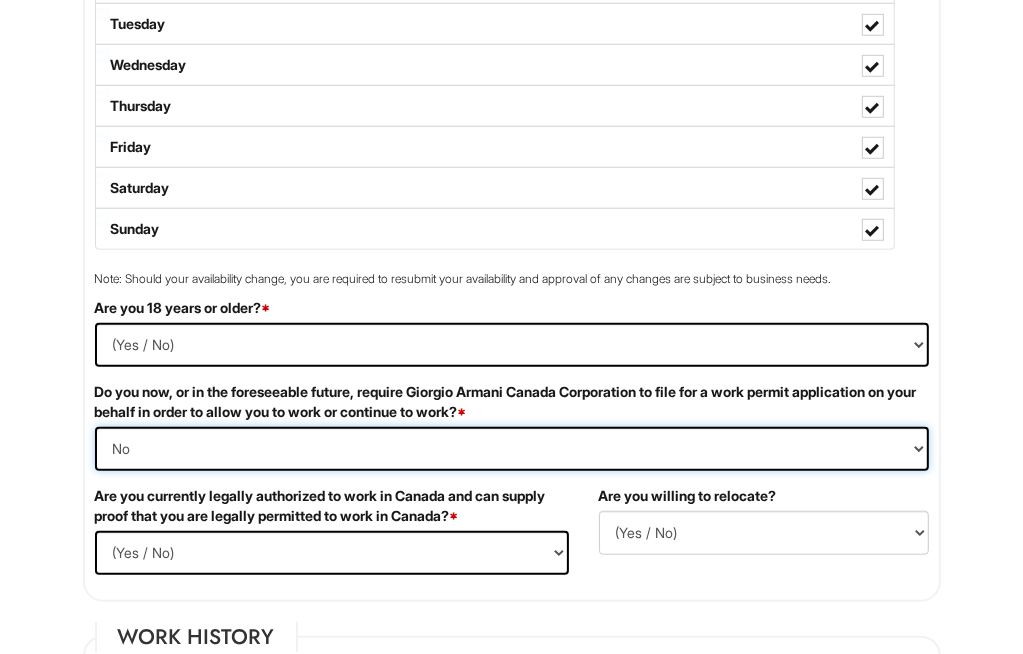 scroll, scrollTop: 972, scrollLeft: 0, axis: vertical 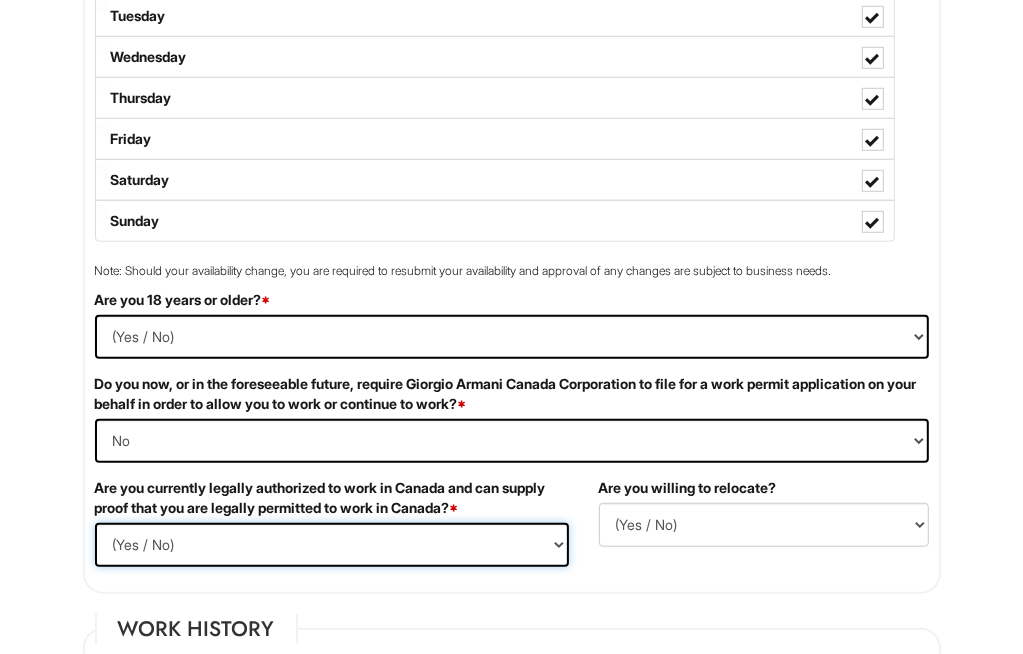 click on "(Yes / No) Yes No" at bounding box center (332, 545) 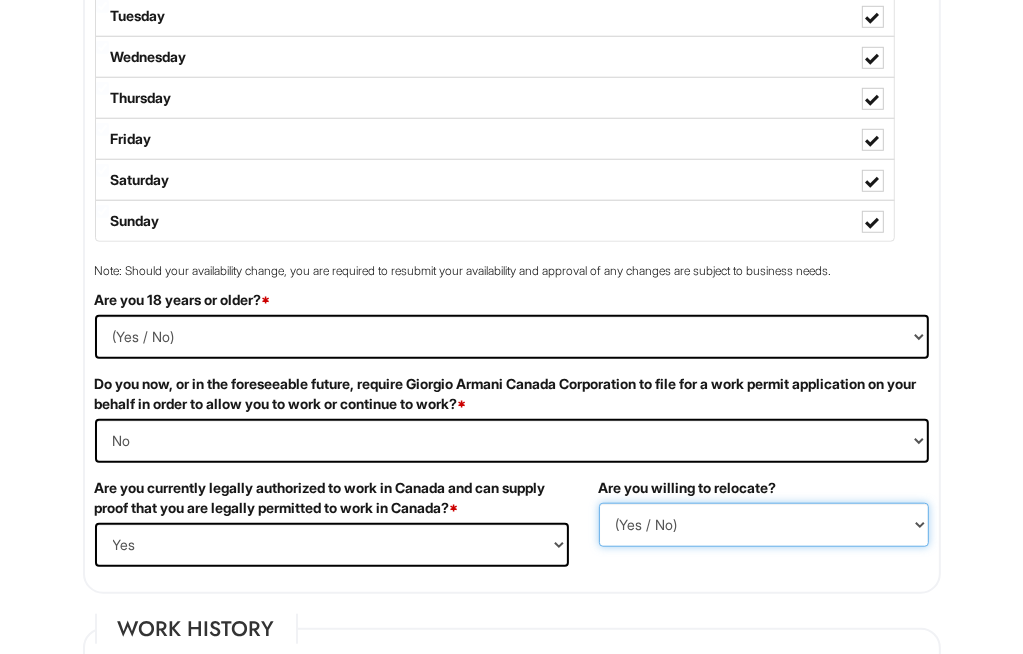 click on "(Yes / No) No Yes" at bounding box center (764, 525) 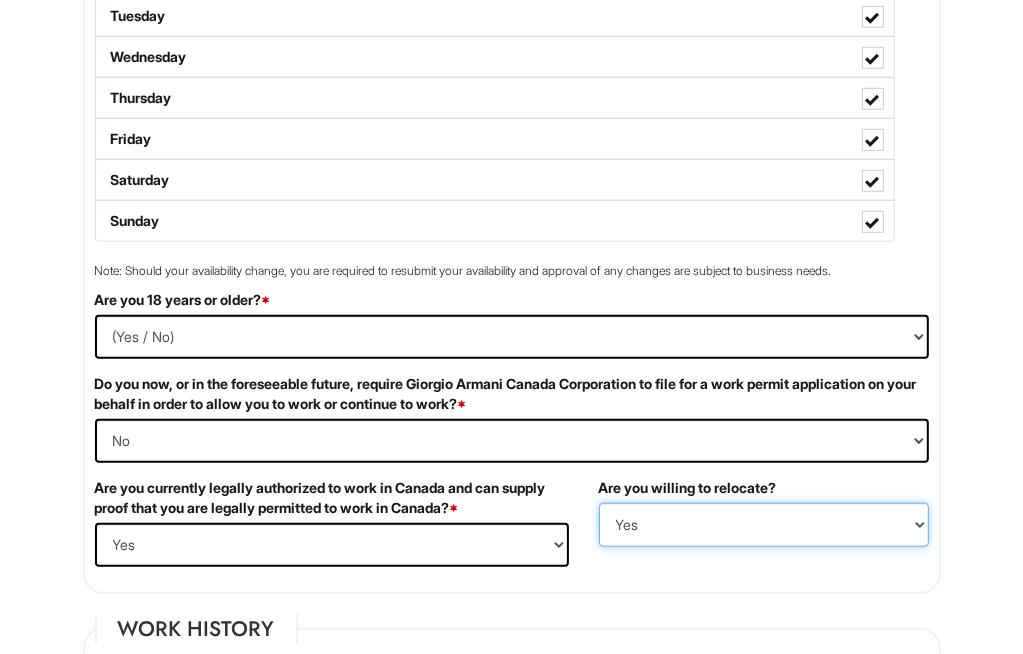 click on "(Yes / No) No Yes" at bounding box center [764, 525] 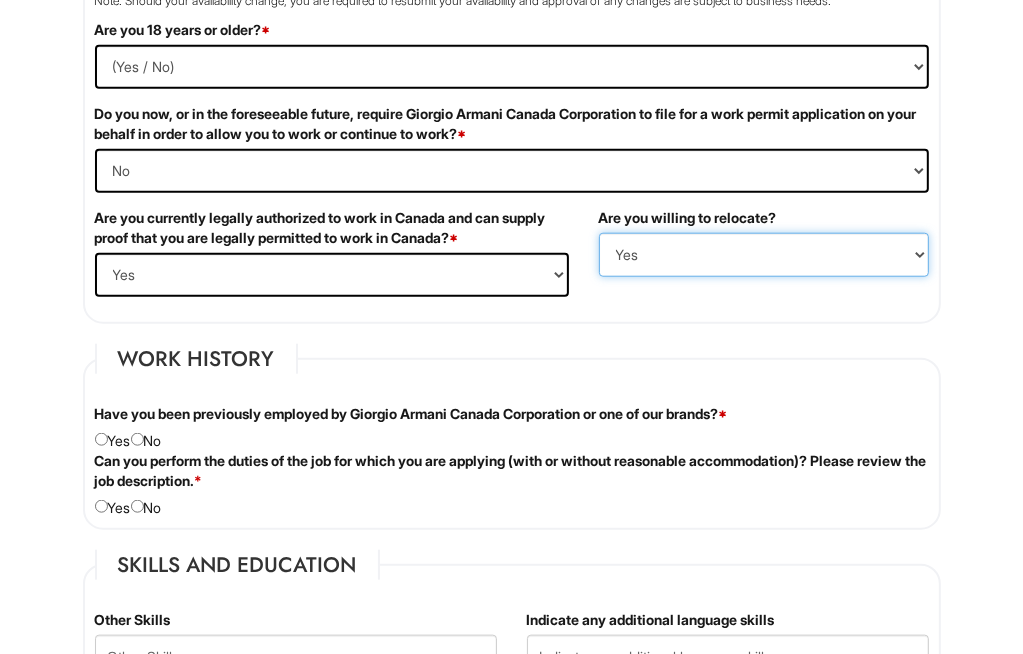 scroll, scrollTop: 1243, scrollLeft: 0, axis: vertical 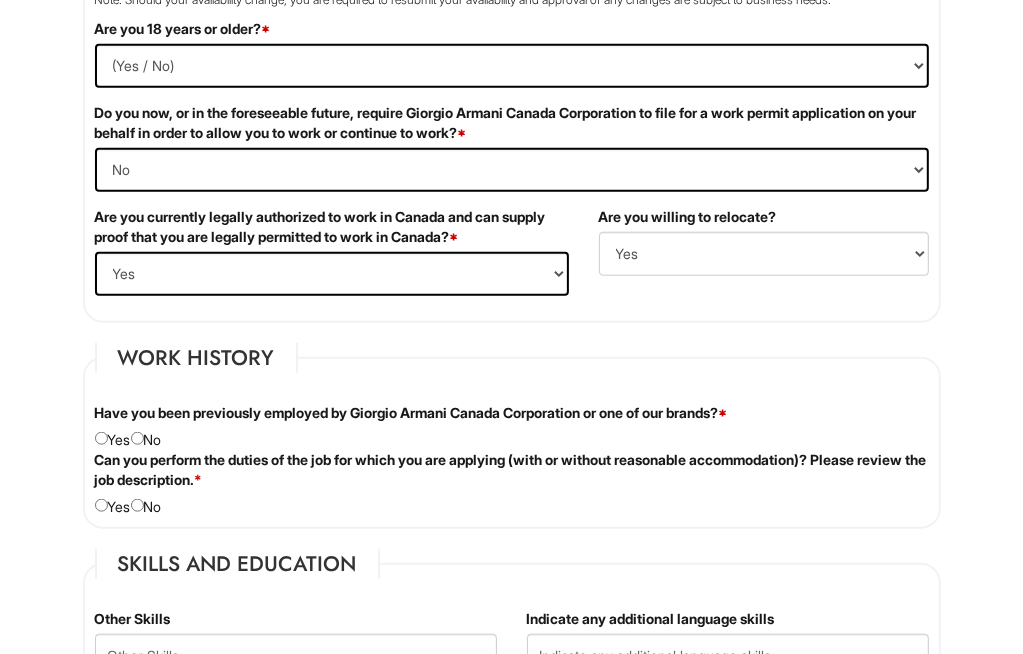 click on "Have you been previously employed by Giorgio Armani Canada Corporation or one of our brands? *    Yes   No" at bounding box center (512, 61) 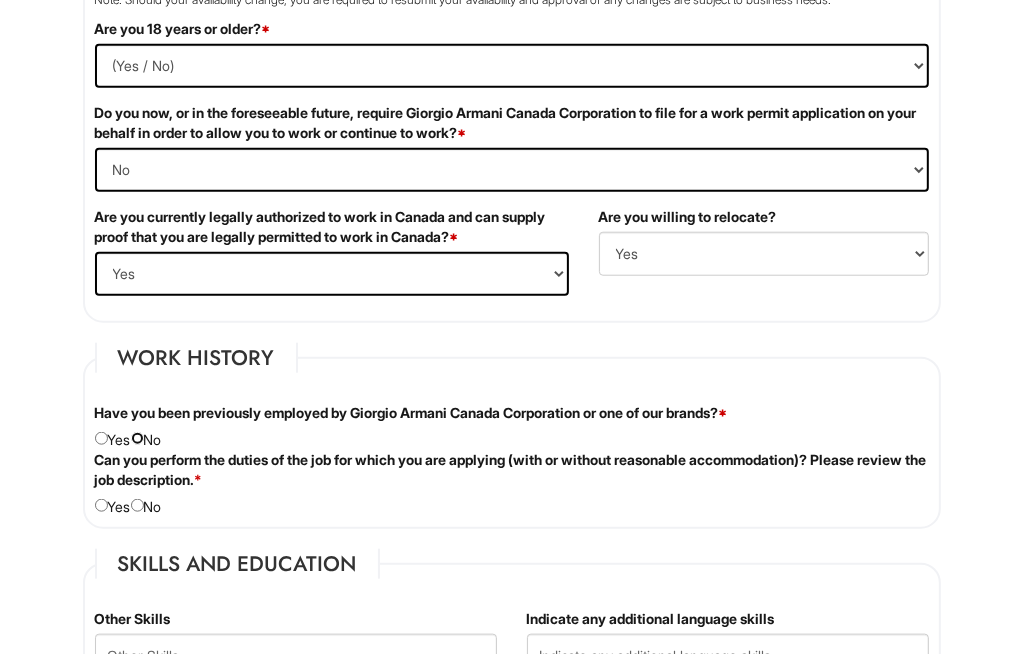 click at bounding box center [137, 438] 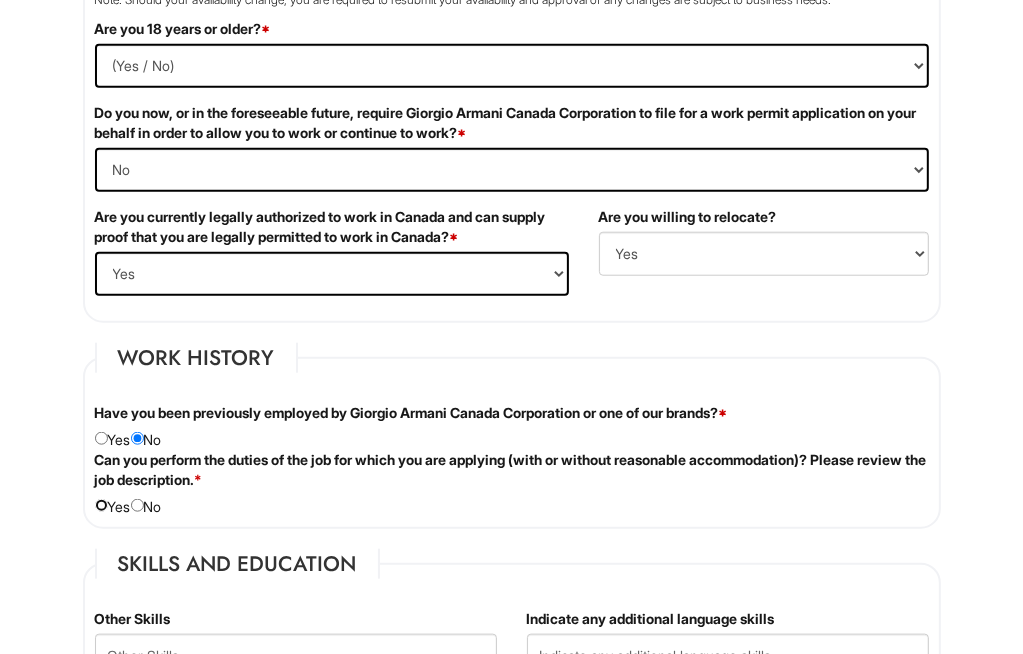 click at bounding box center [101, 505] 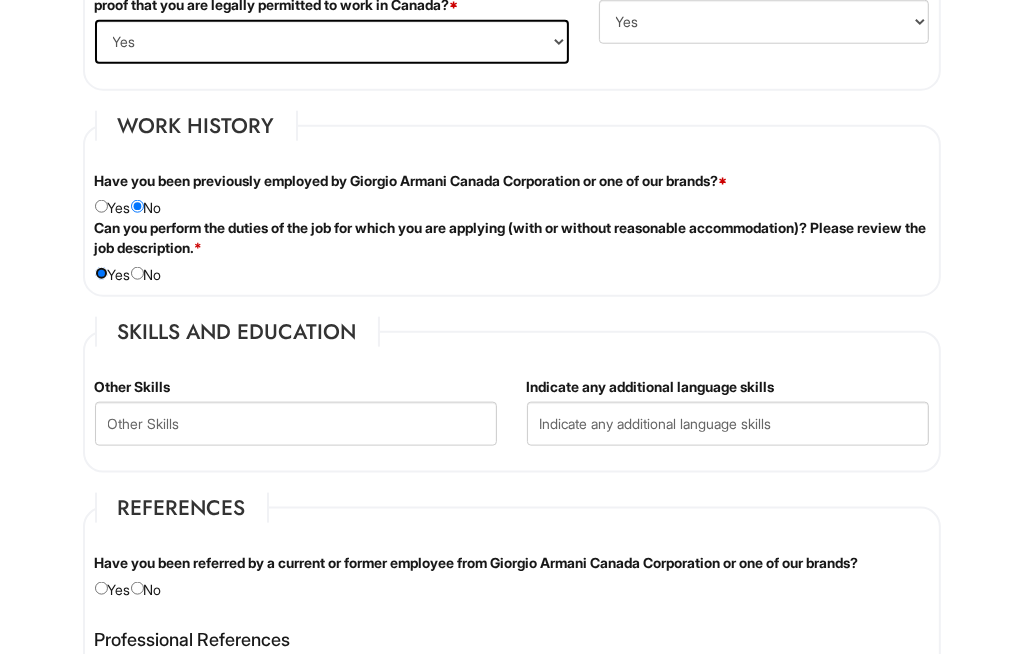 scroll, scrollTop: 1484, scrollLeft: 0, axis: vertical 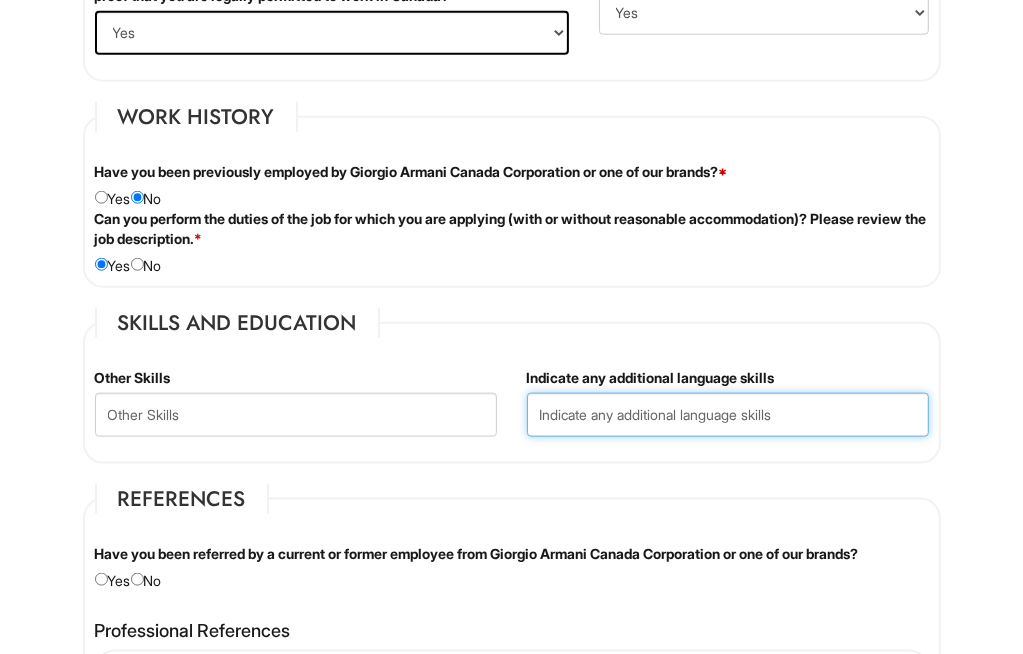 click at bounding box center (728, 415) 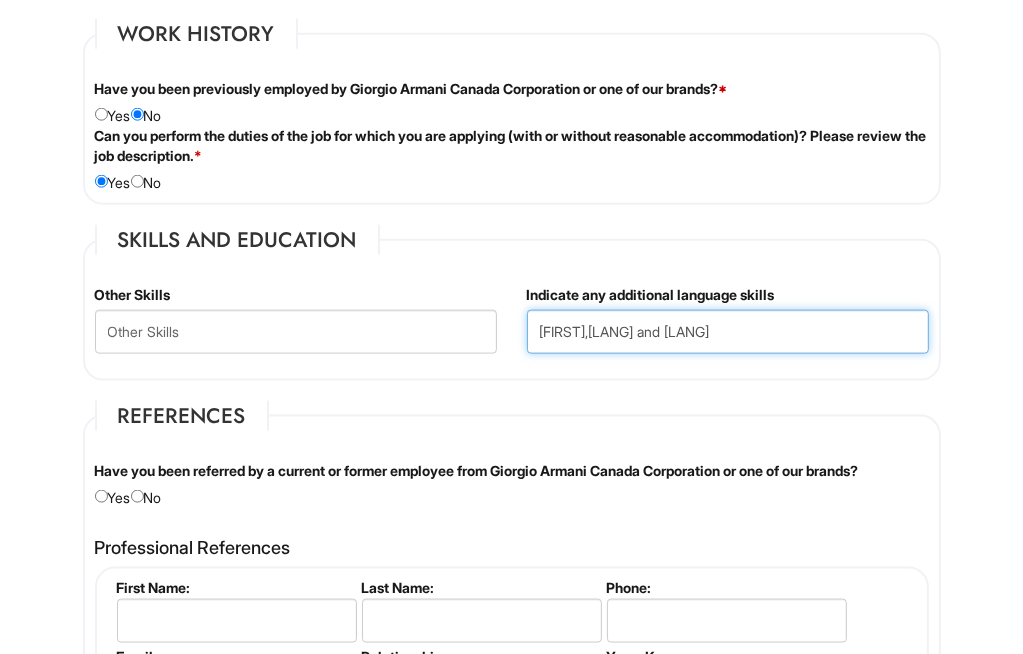 scroll, scrollTop: 1568, scrollLeft: 0, axis: vertical 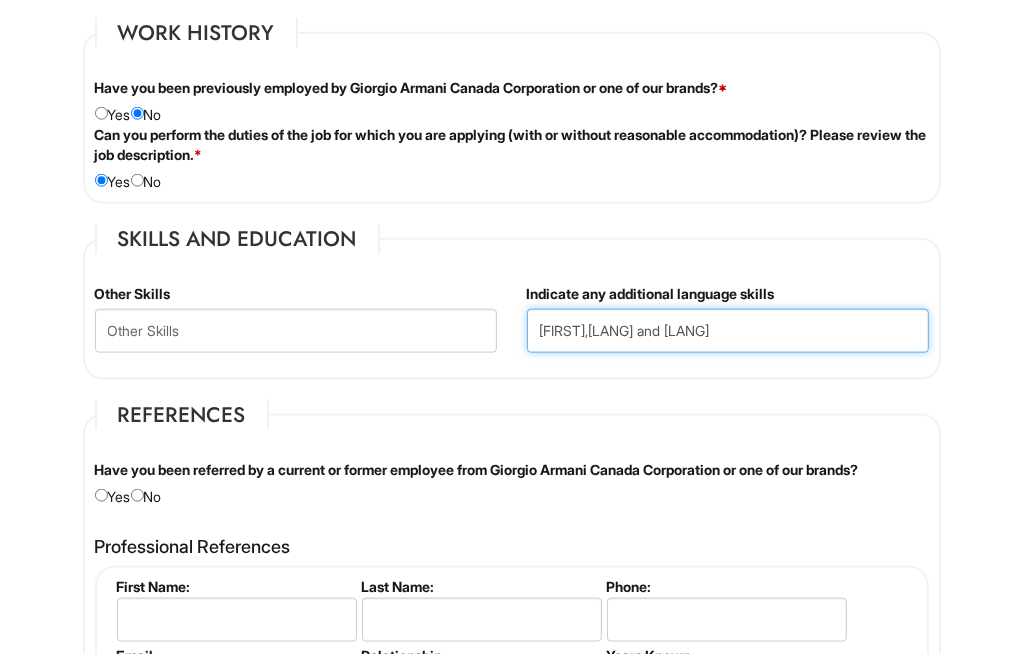 click on "[FIRST],[LANG] and [LANG]" at bounding box center (728, 331) 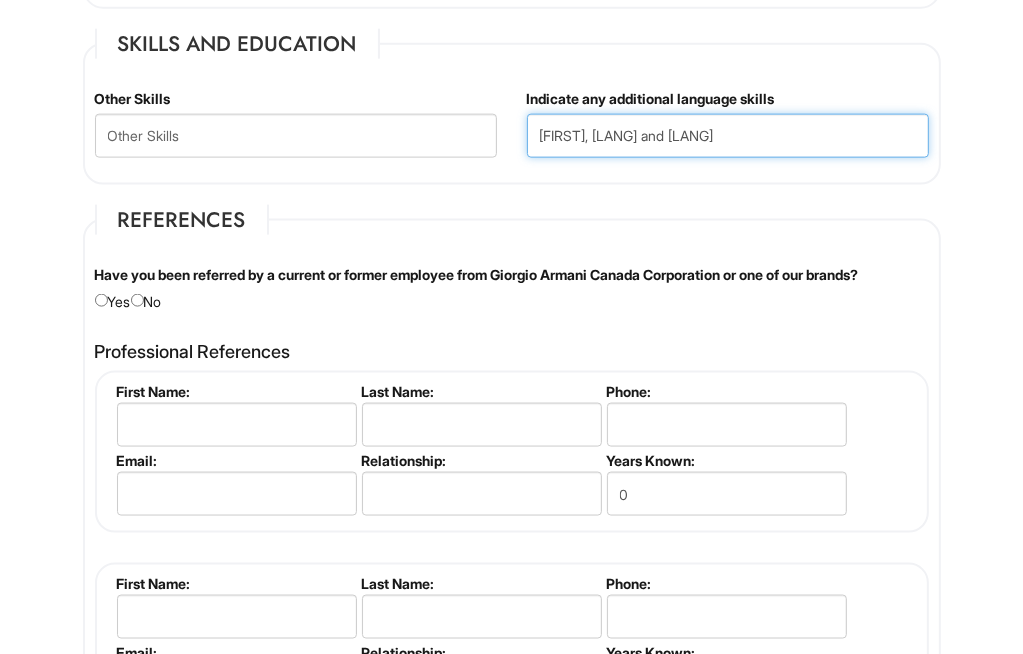 scroll, scrollTop: 1764, scrollLeft: 0, axis: vertical 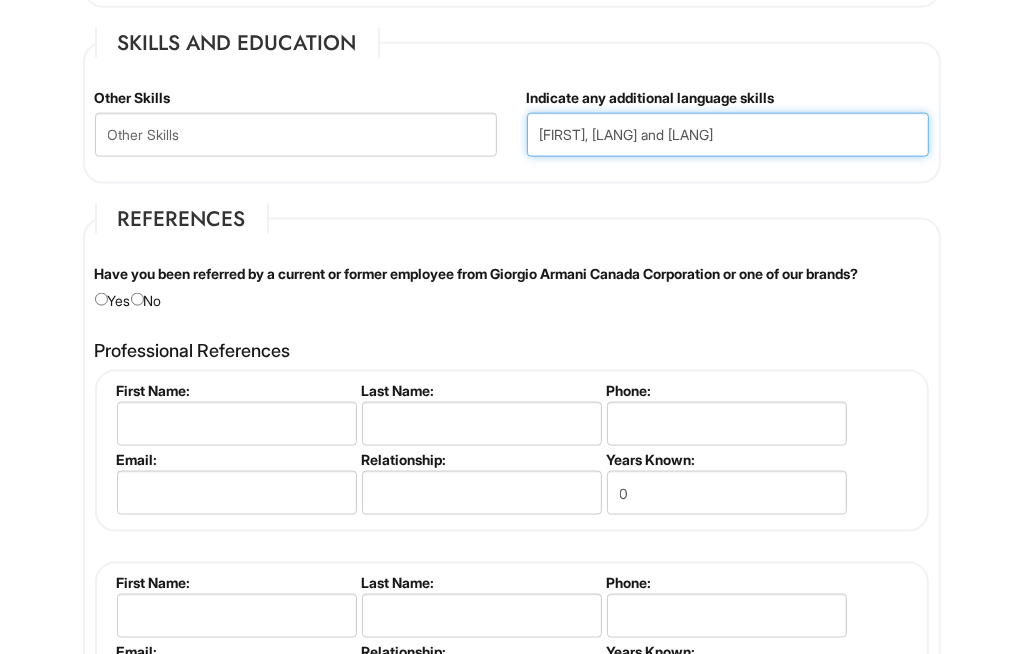 type on "[FIRST], [LANG] and [LANG]" 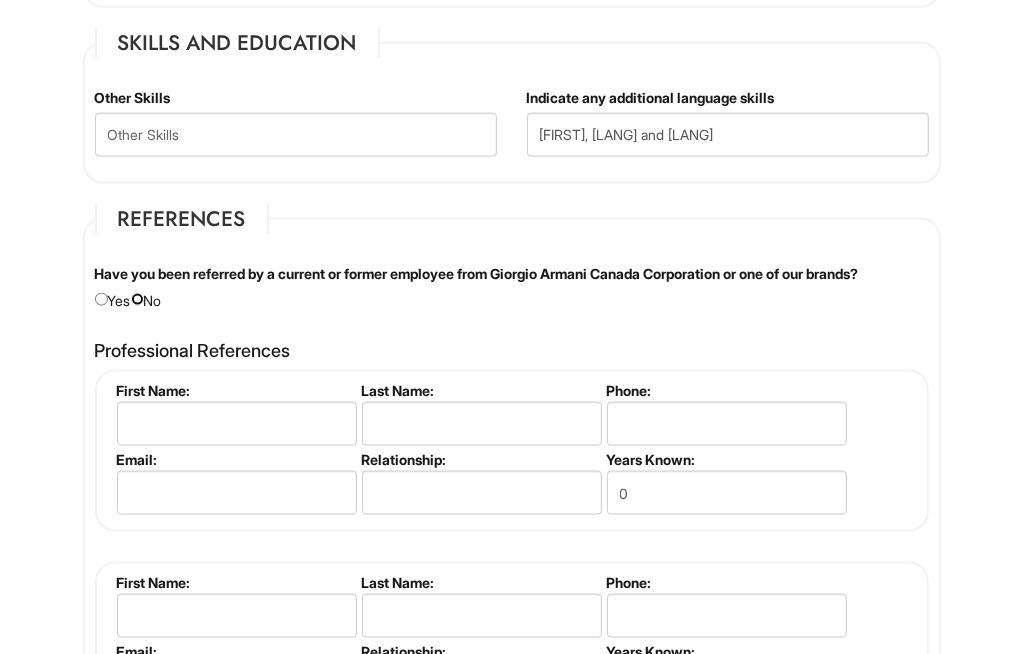 click at bounding box center [137, 299] 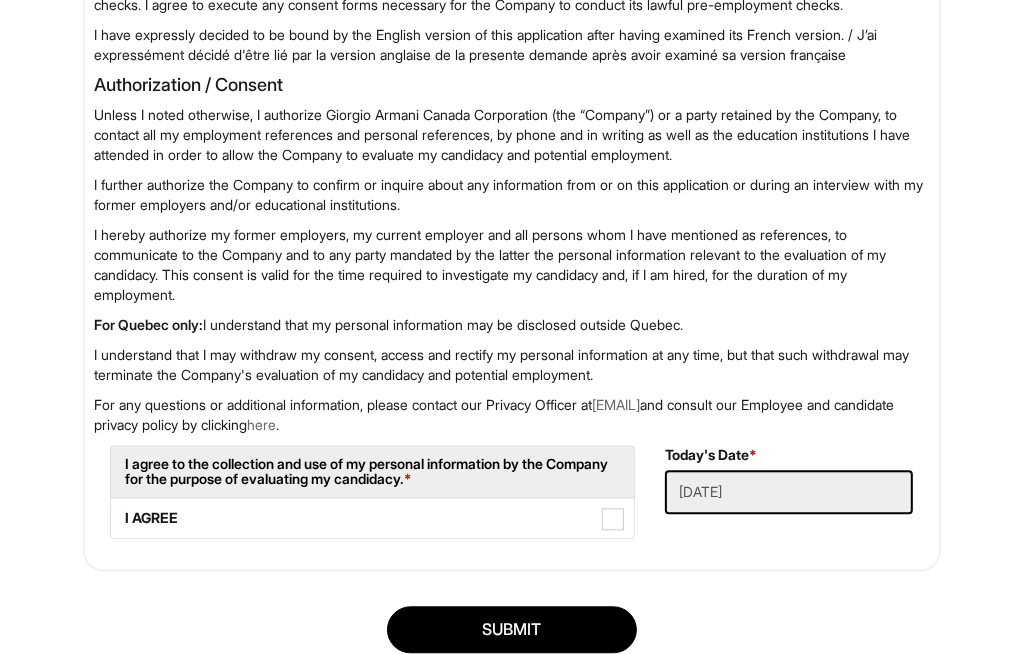 scroll, scrollTop: 3100, scrollLeft: 0, axis: vertical 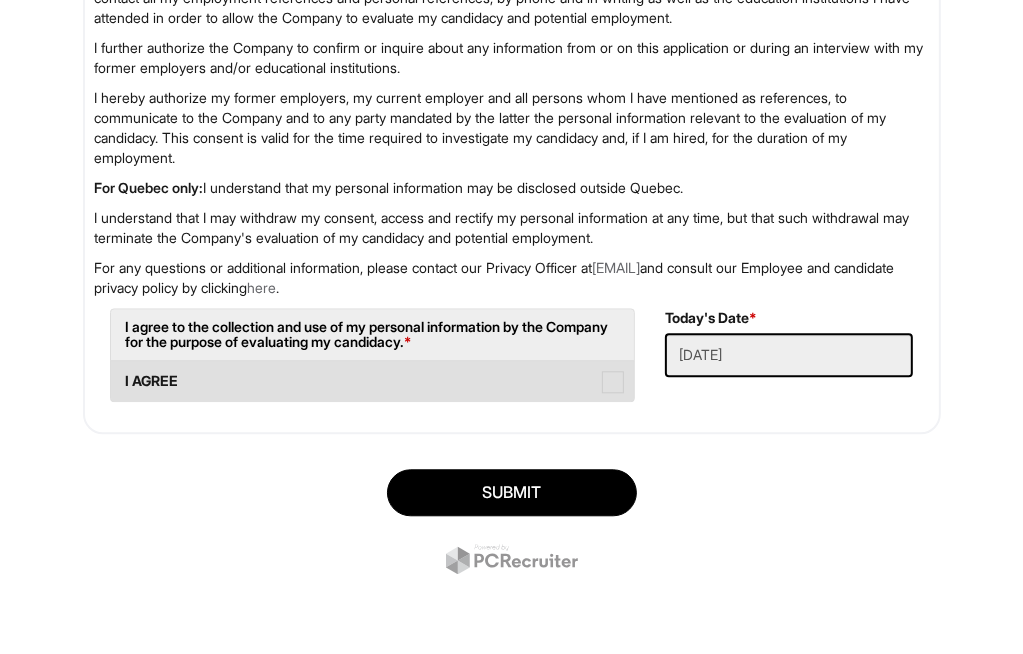 click at bounding box center [613, 382] 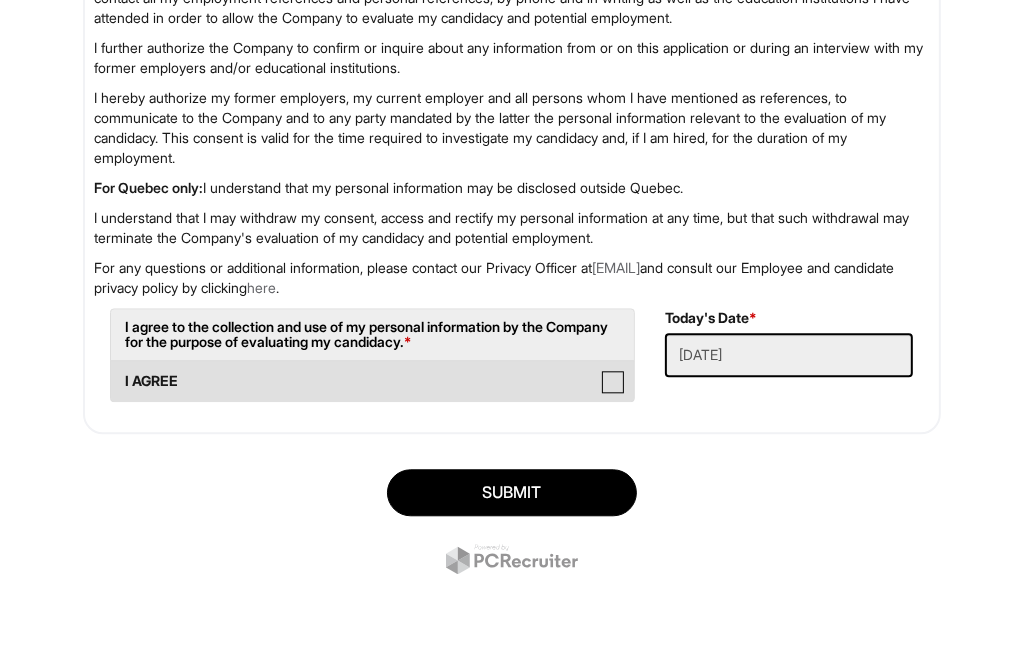 click on "I AGREE" at bounding box center [117, 371] 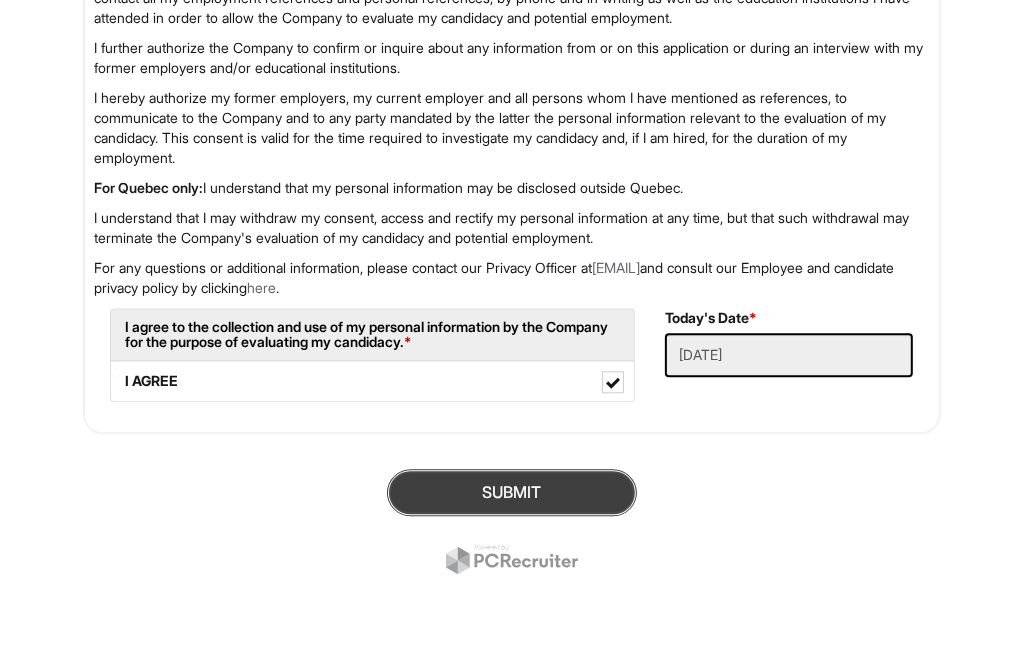 click on "Submit" at bounding box center (512, 492) 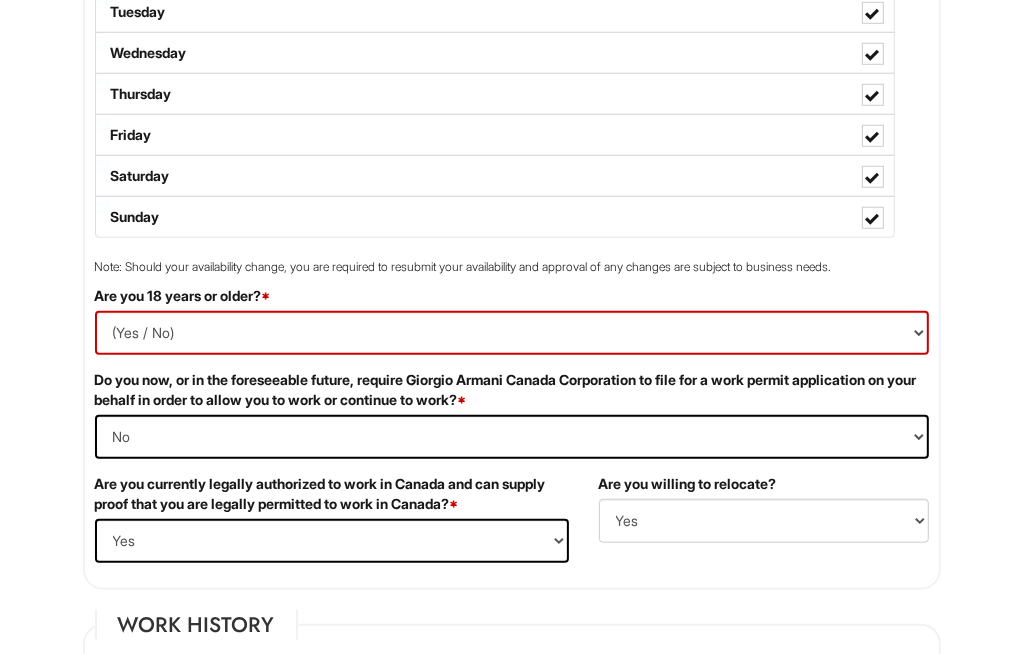 scroll, scrollTop: 1050, scrollLeft: 0, axis: vertical 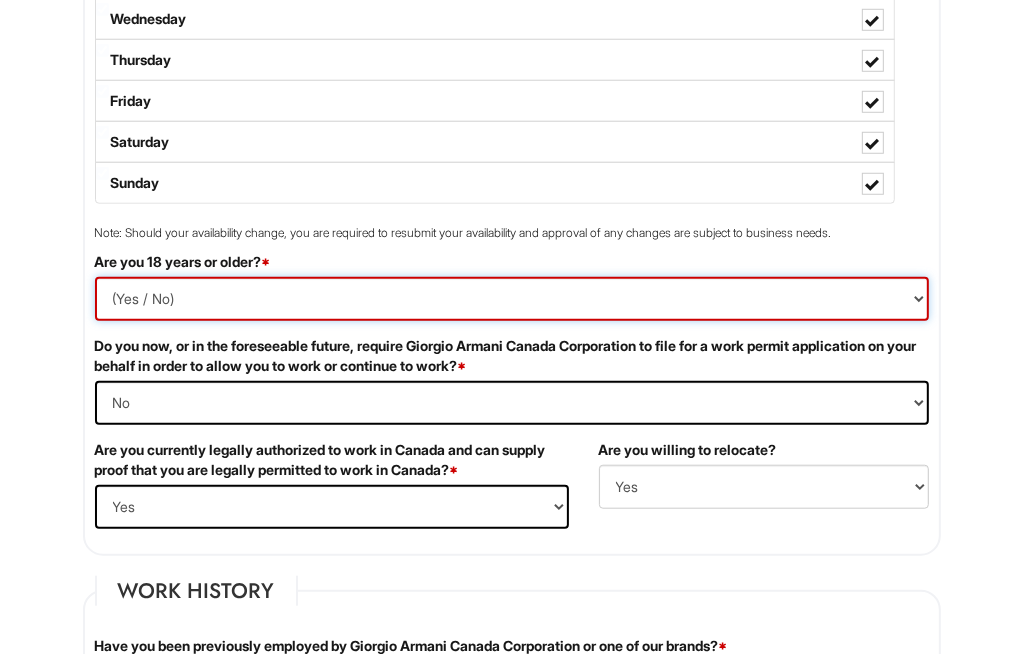 click on "(Yes / No) Yes No" at bounding box center (512, 299) 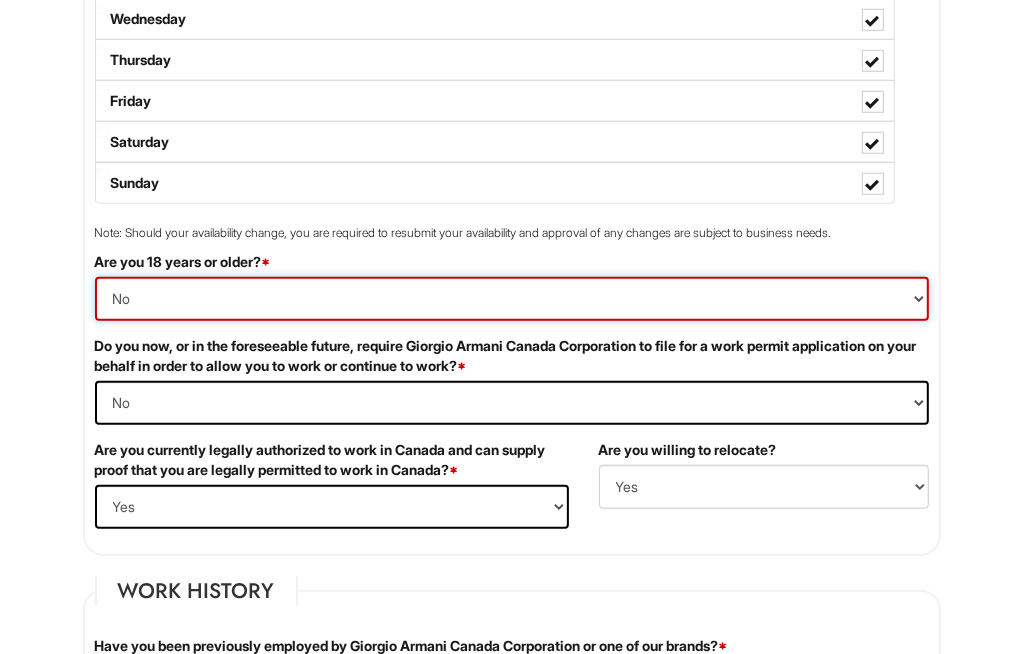 click on "(Yes / No) Yes No" at bounding box center (512, 299) 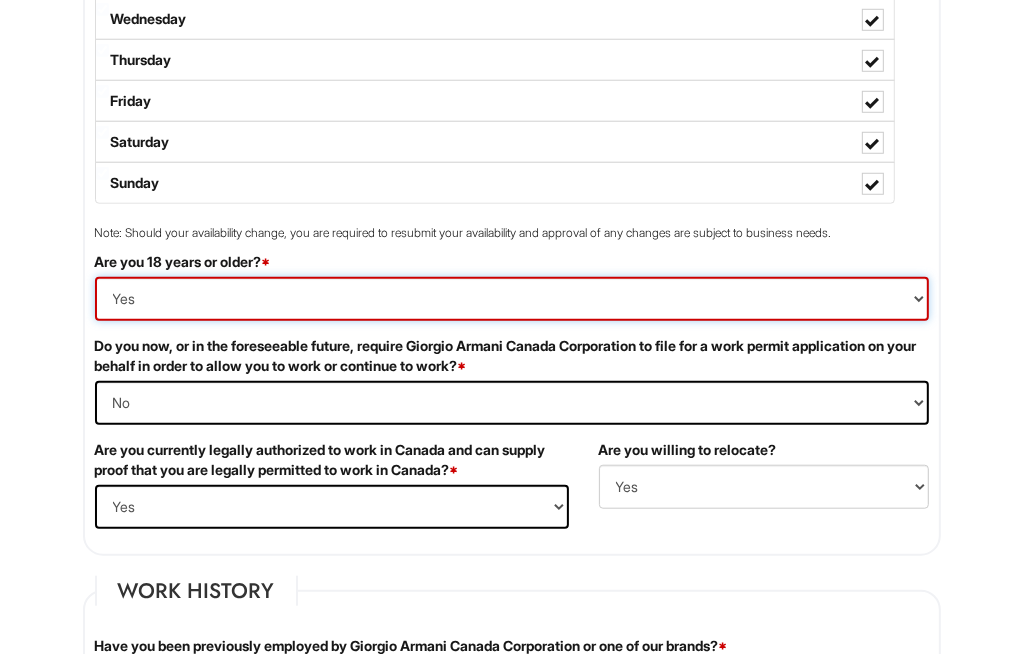 click on "(Yes / No) Yes No" at bounding box center [512, 299] 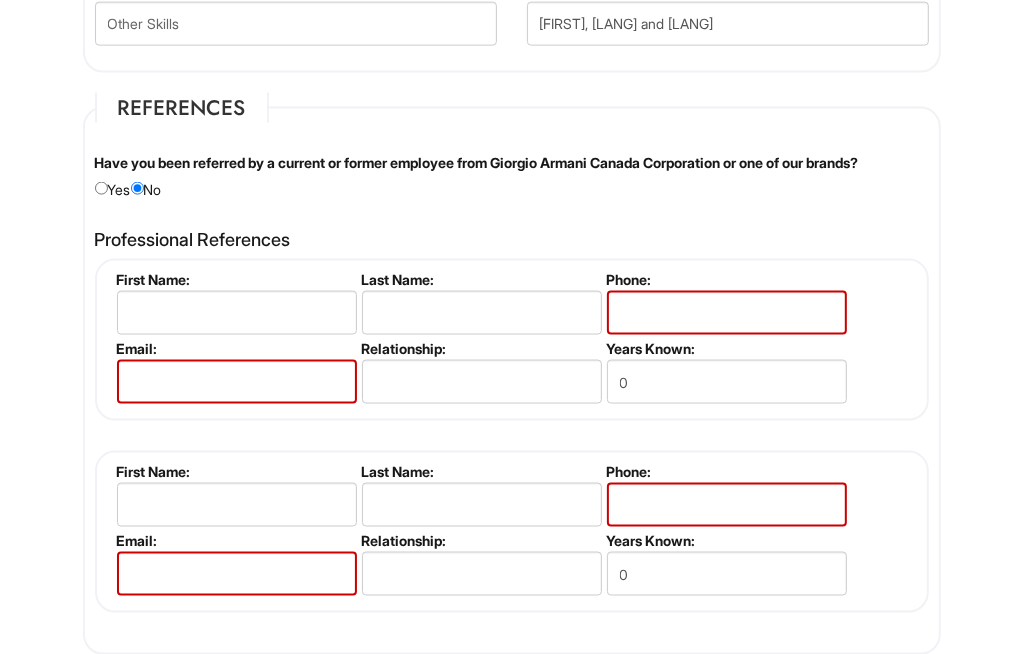 scroll, scrollTop: 1914, scrollLeft: 0, axis: vertical 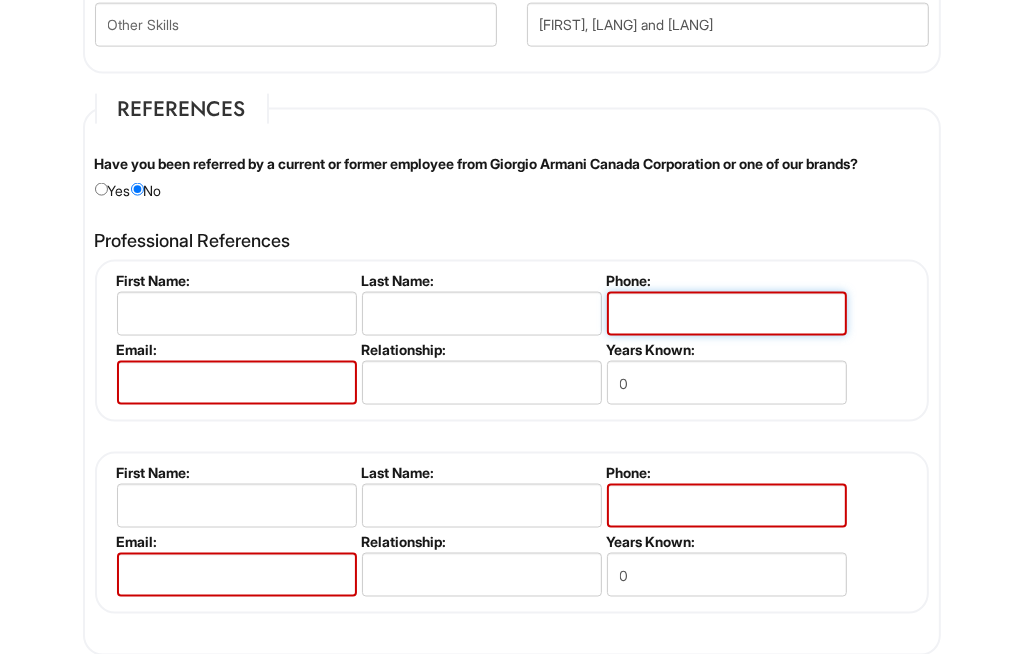 click at bounding box center [727, 314] 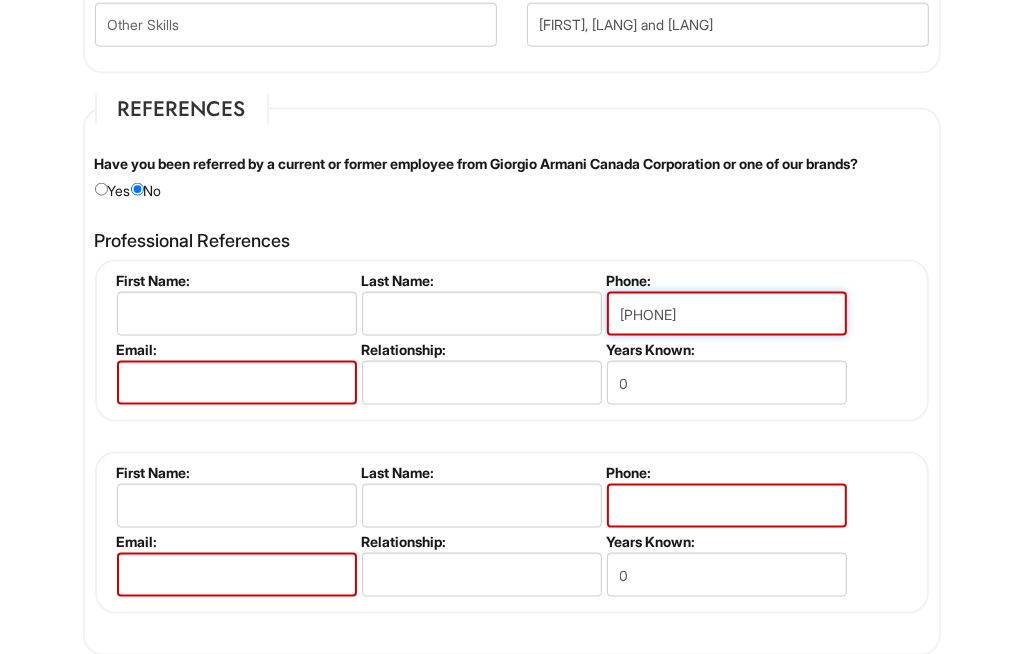type on "[PHONE]" 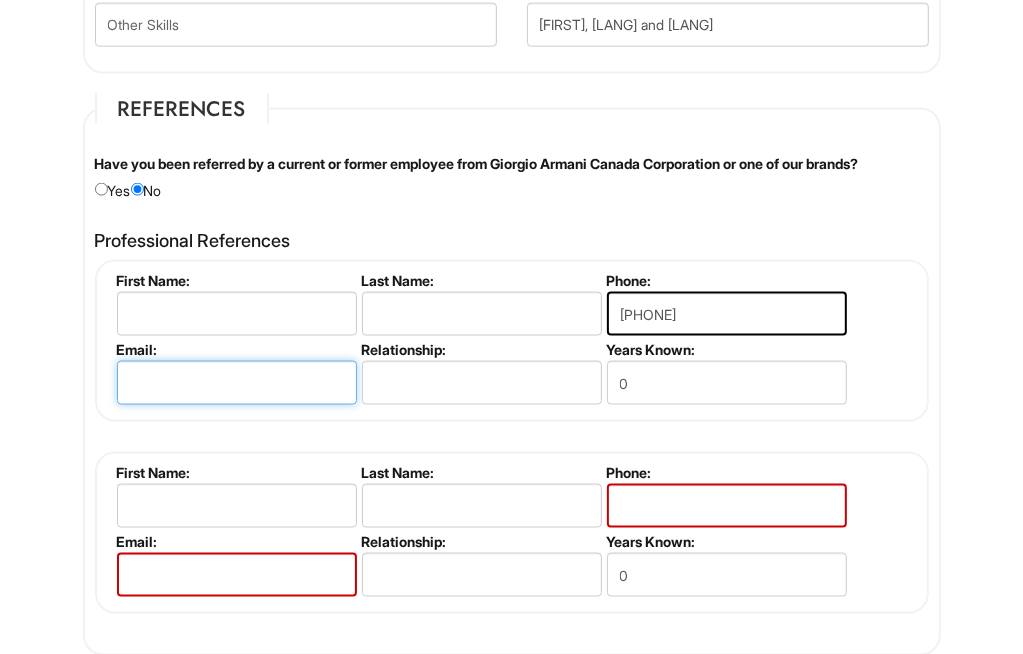 click at bounding box center [237, 383] 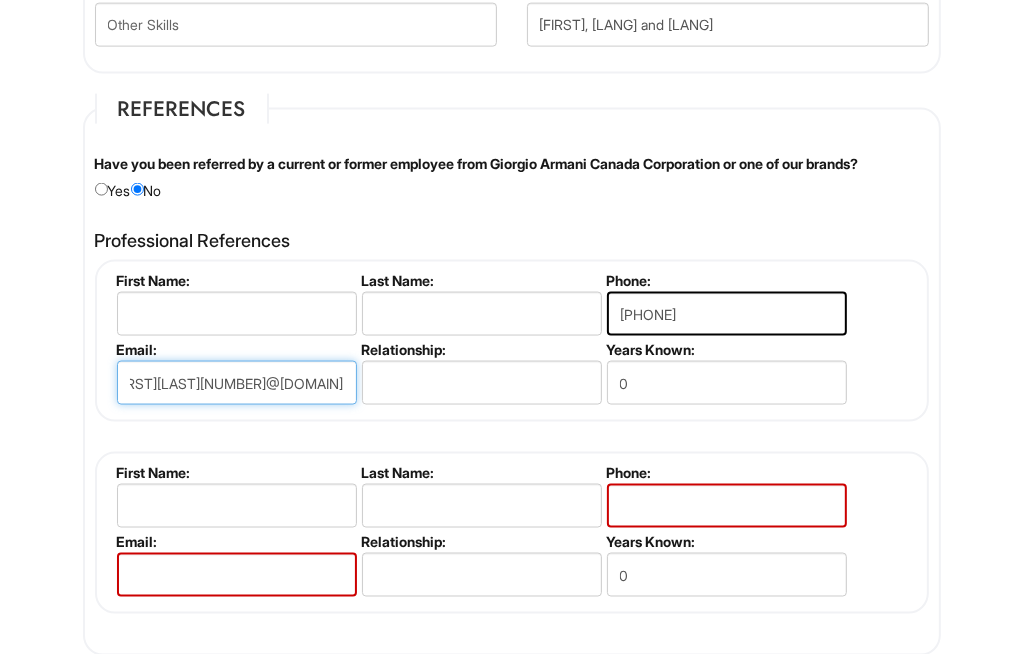 scroll, scrollTop: 0, scrollLeft: 32, axis: horizontal 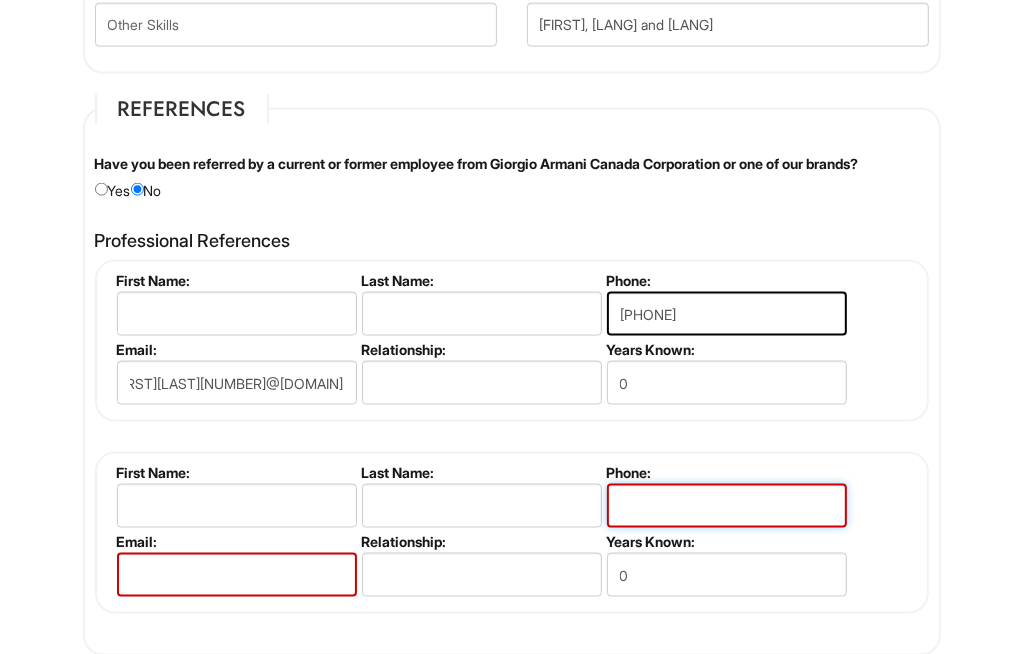 click at bounding box center (727, 506) 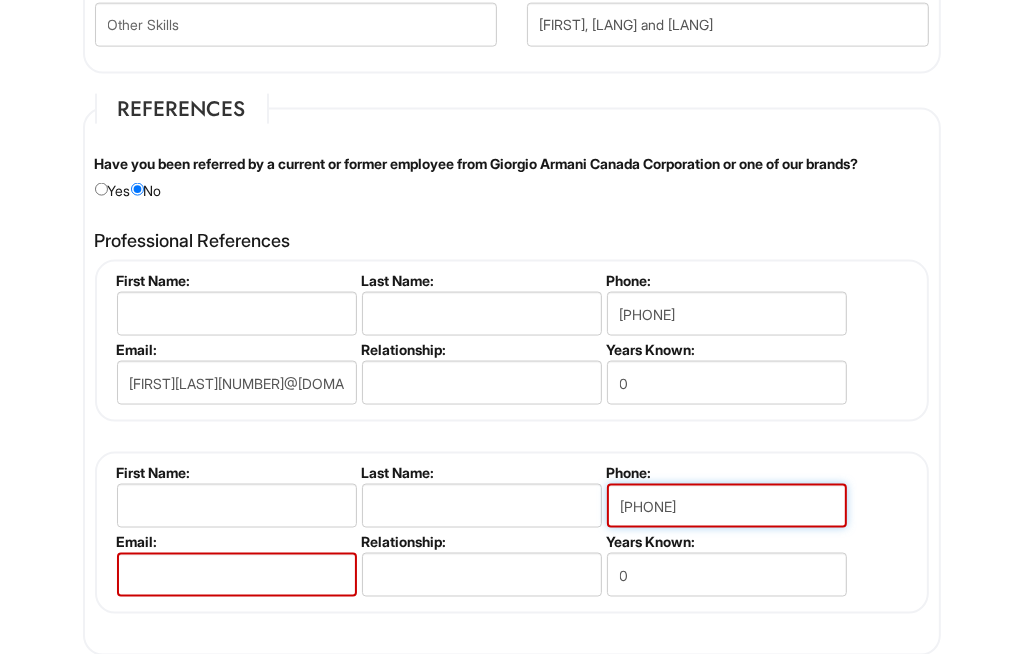 type on "[PHONE]" 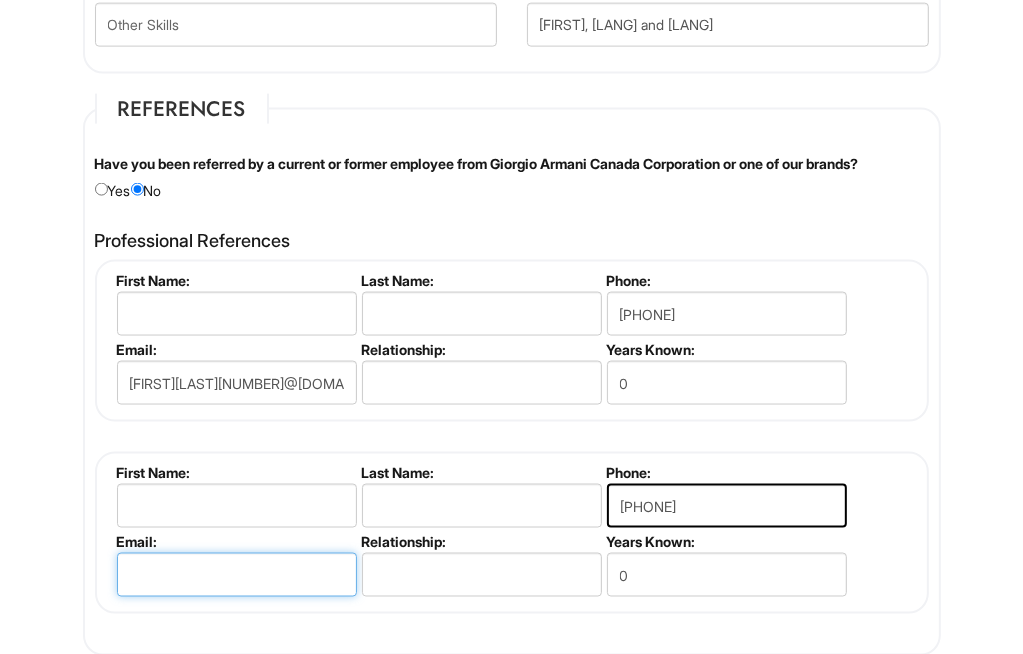 click at bounding box center (237, 575) 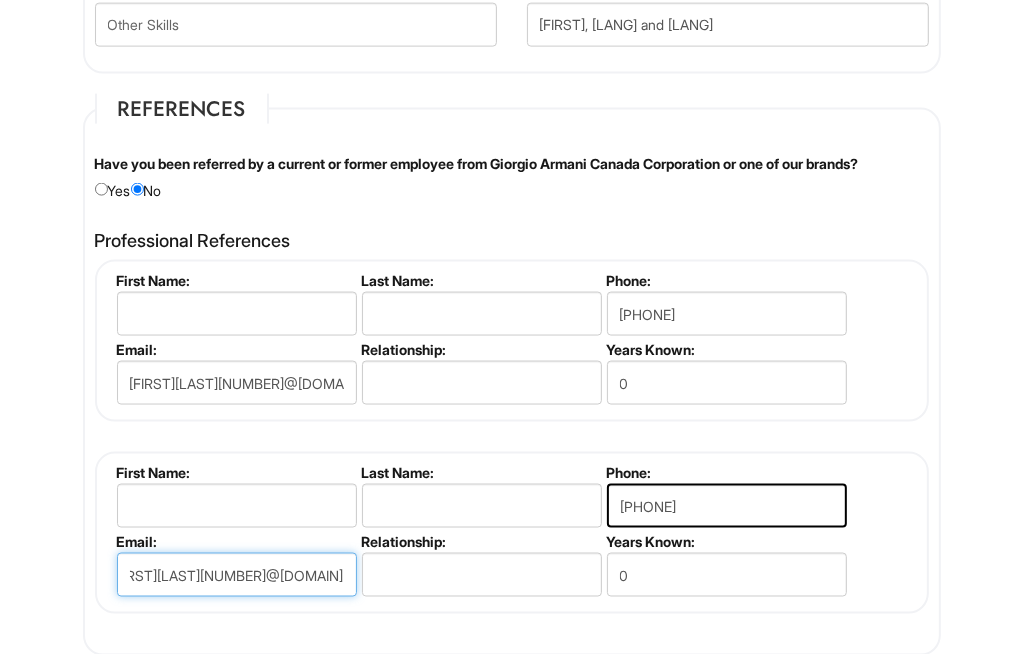 scroll, scrollTop: 0, scrollLeft: 32, axis: horizontal 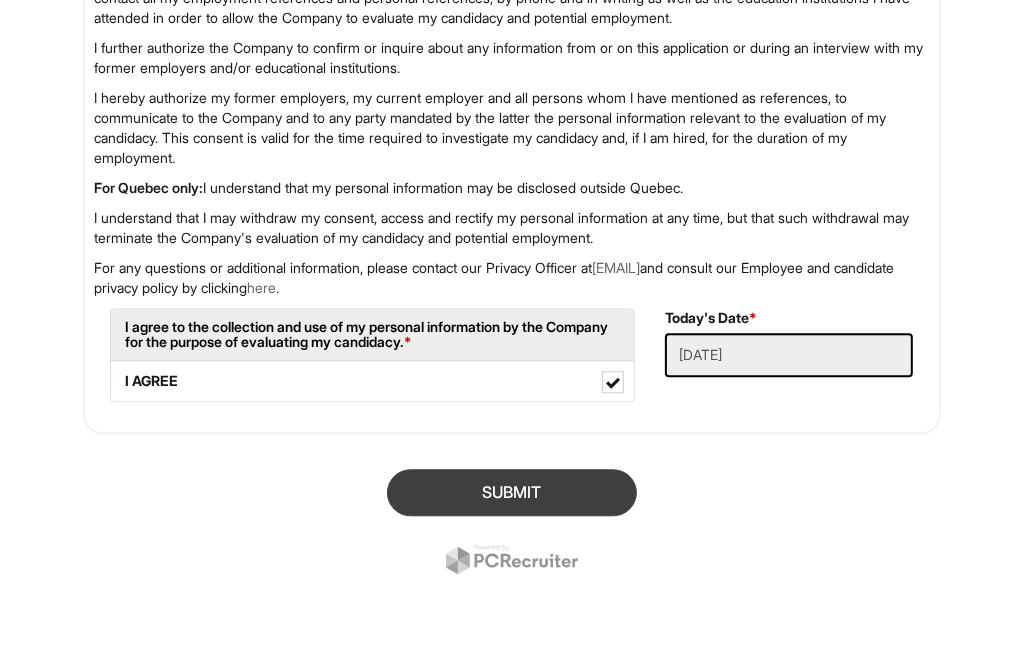 type on "[FIRST][LAST][NUMBER]@[DOMAIN]" 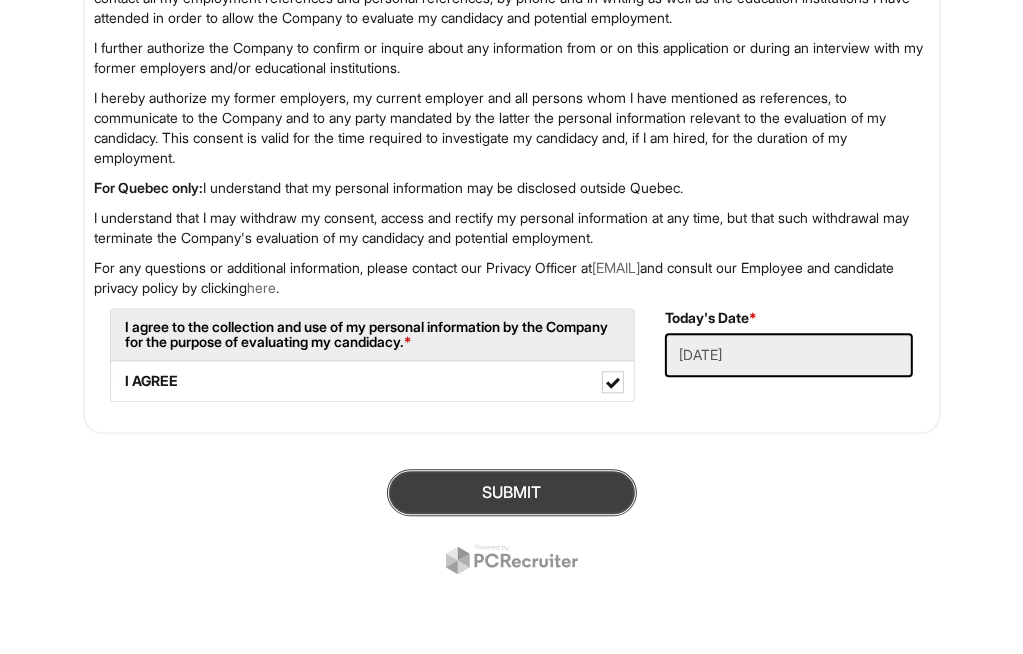 click on "SUBMIT" at bounding box center (512, 492) 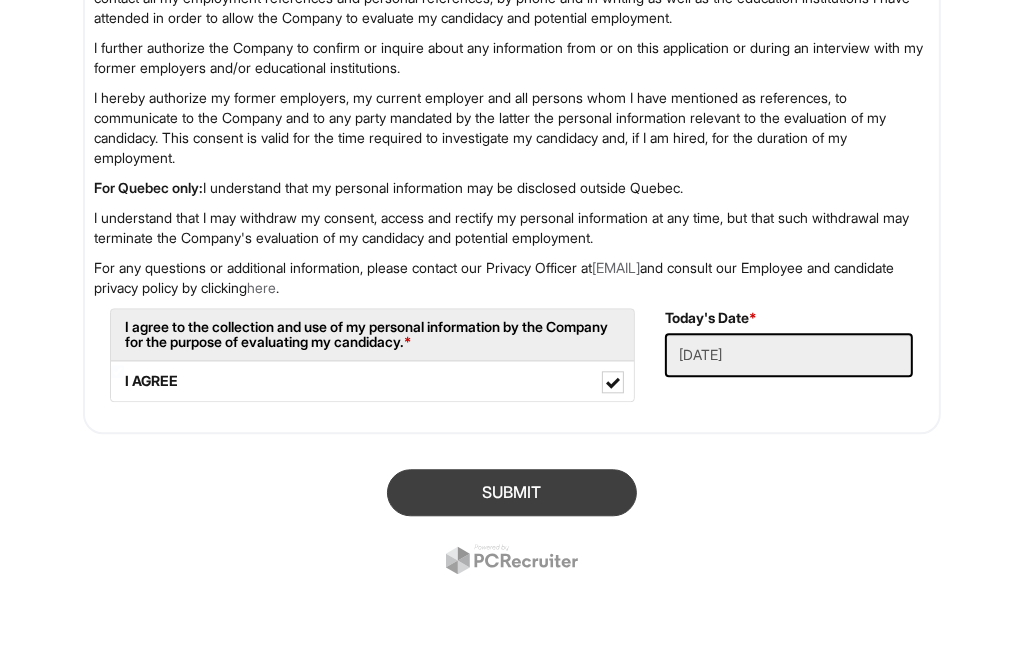 scroll, scrollTop: 0, scrollLeft: 0, axis: both 